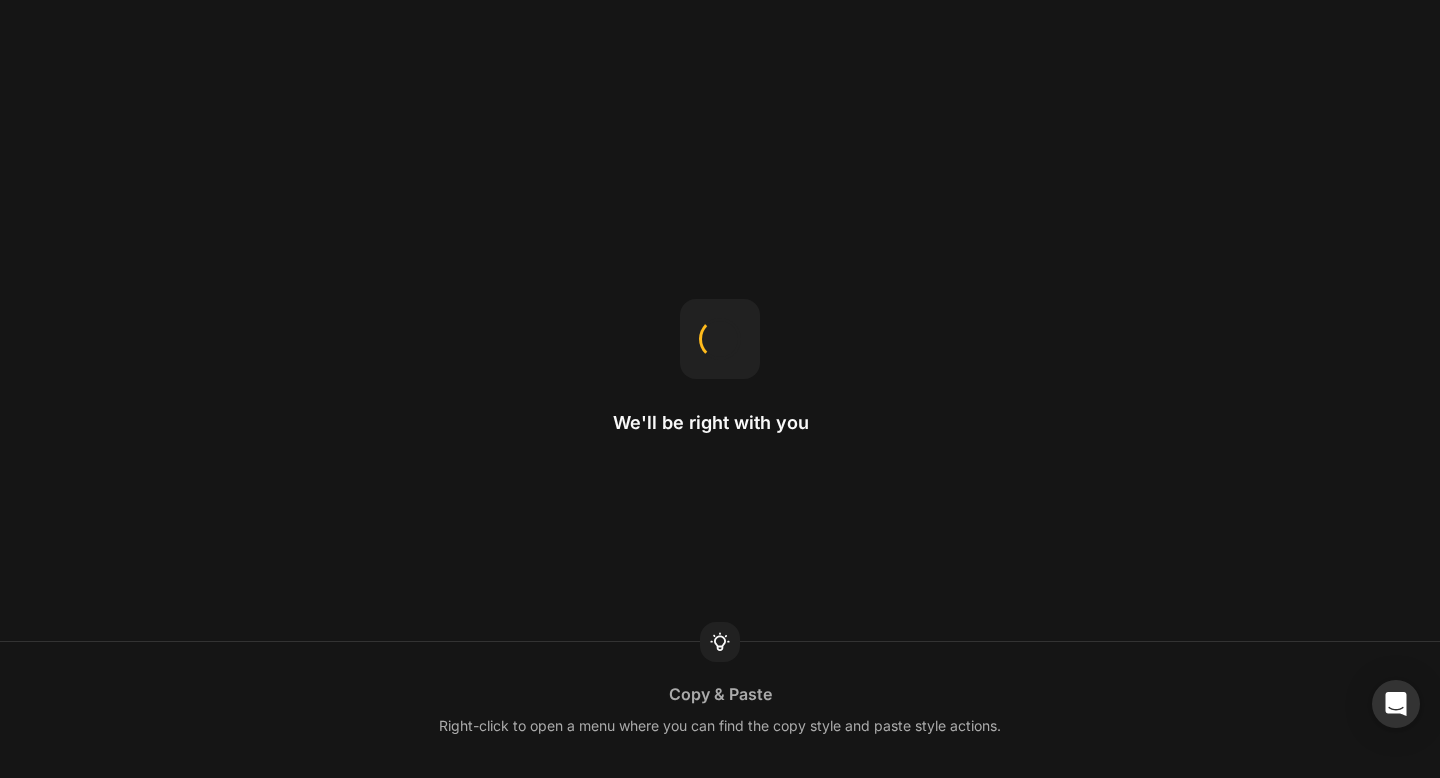 scroll, scrollTop: 0, scrollLeft: 0, axis: both 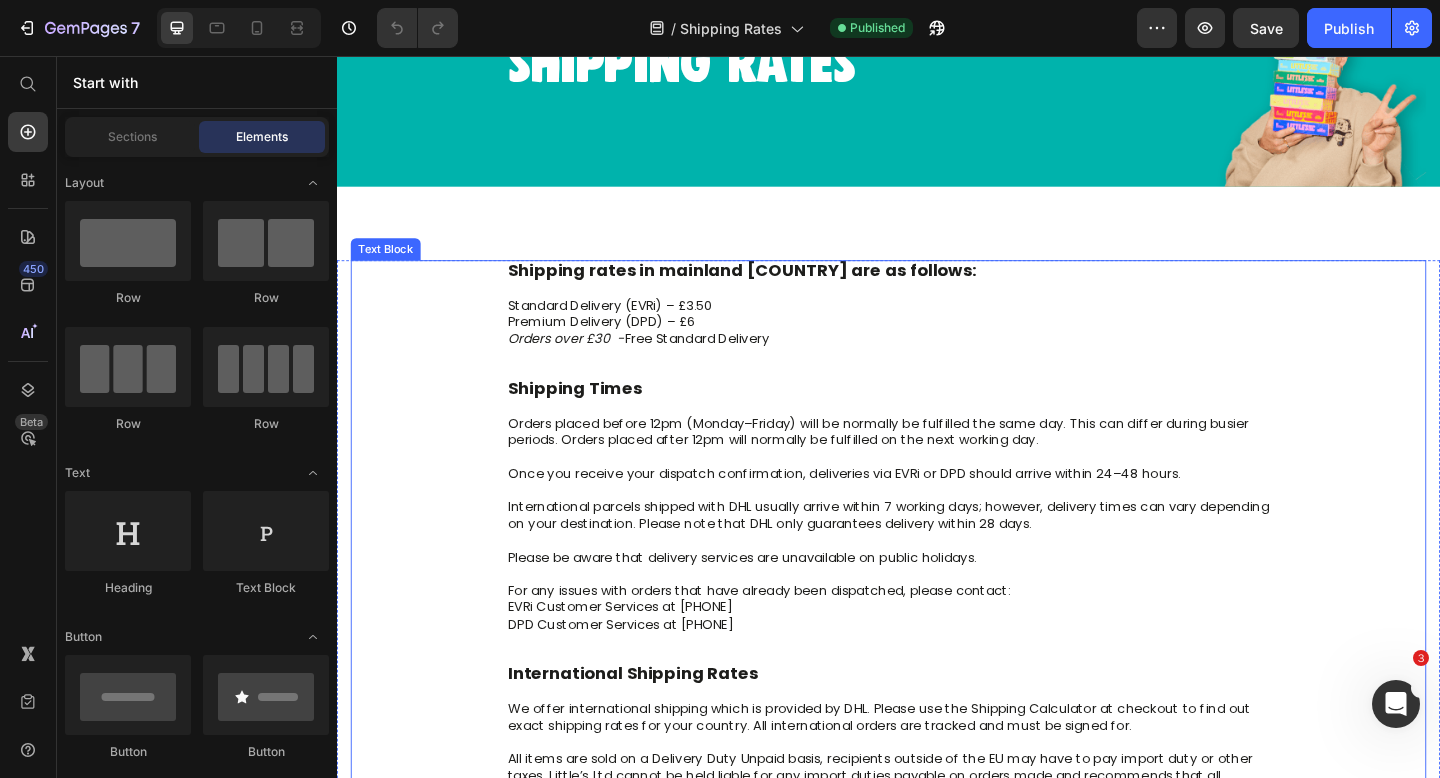 click on "Standard Delivery (EVRi) – £3.50" at bounding box center [937, 328] 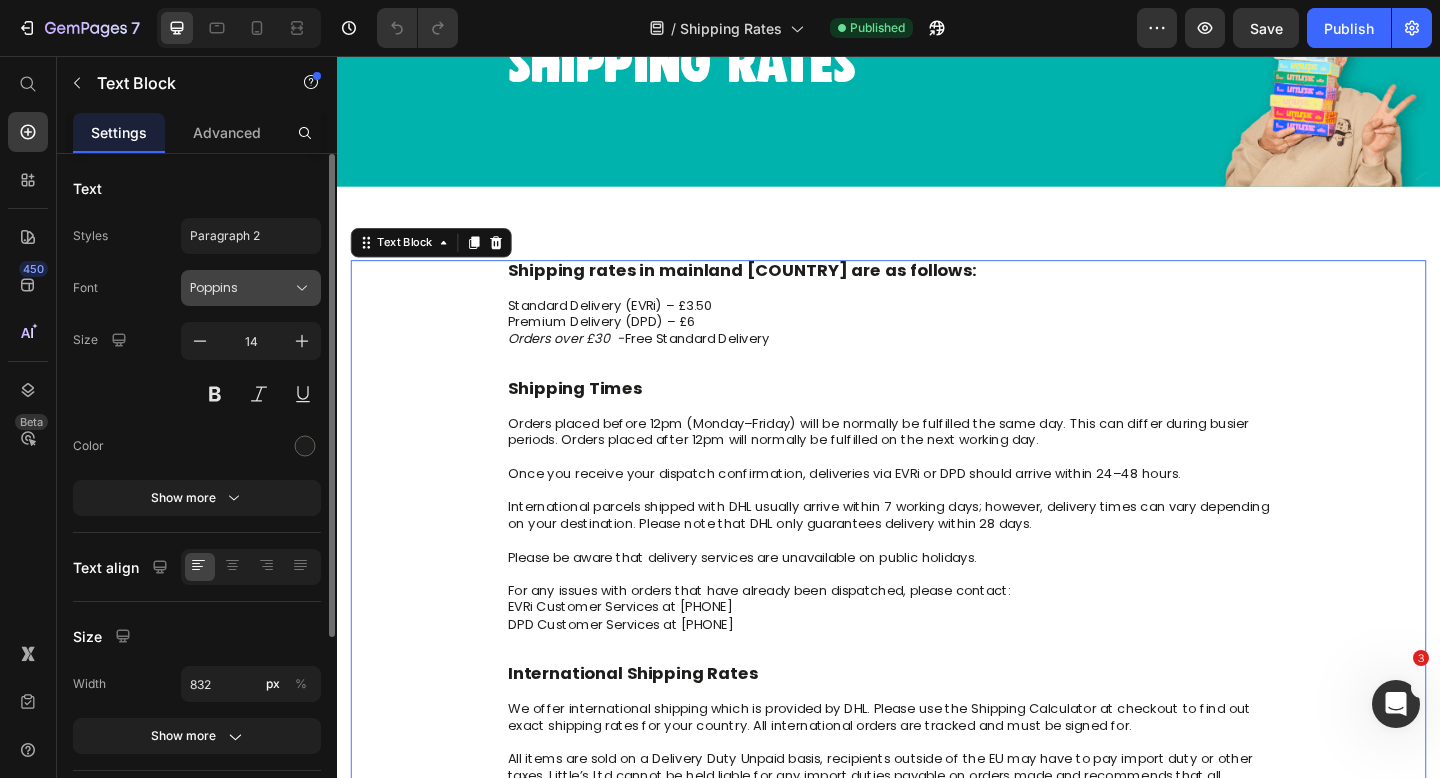 click 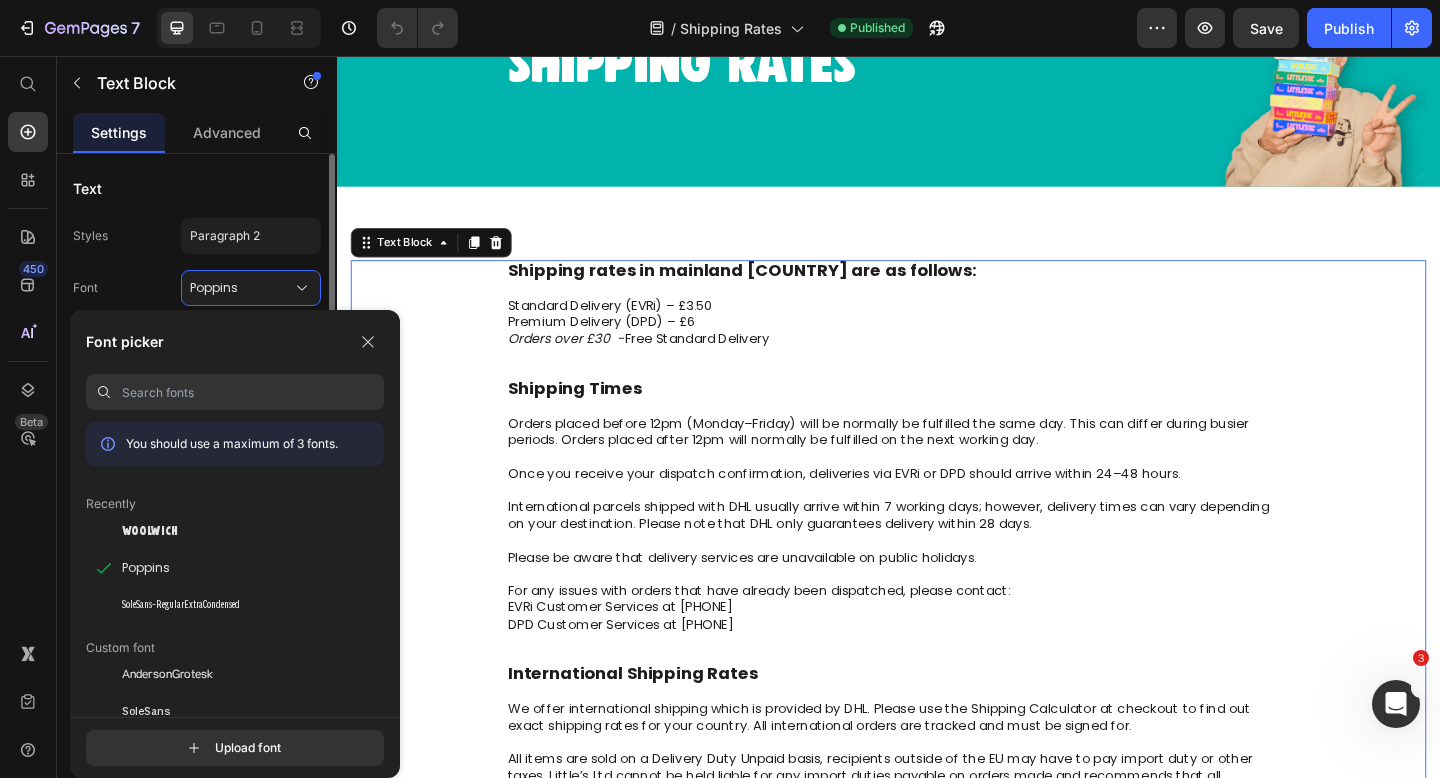 click on "Font Poppins" at bounding box center [197, 288] 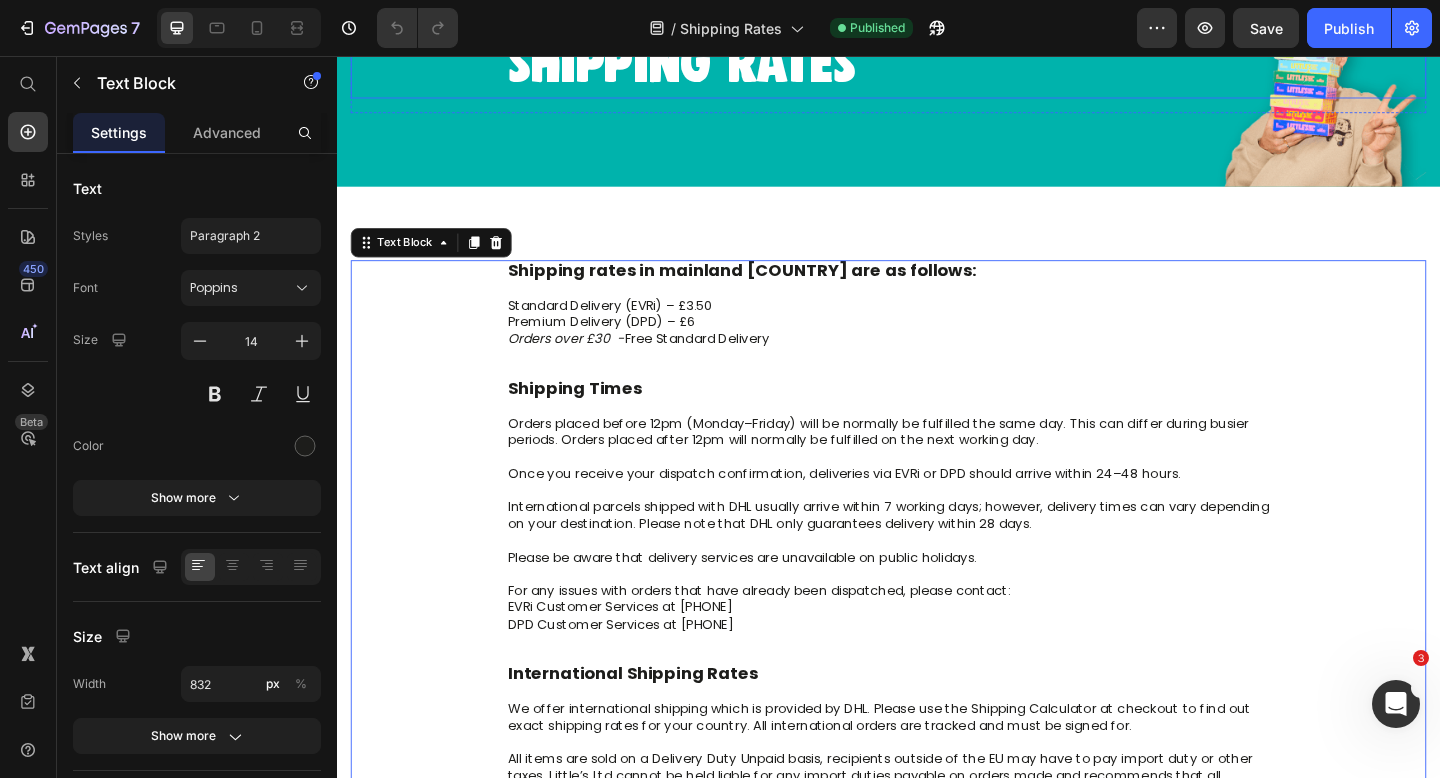 click on "shipping rates" at bounding box center [937, 66] 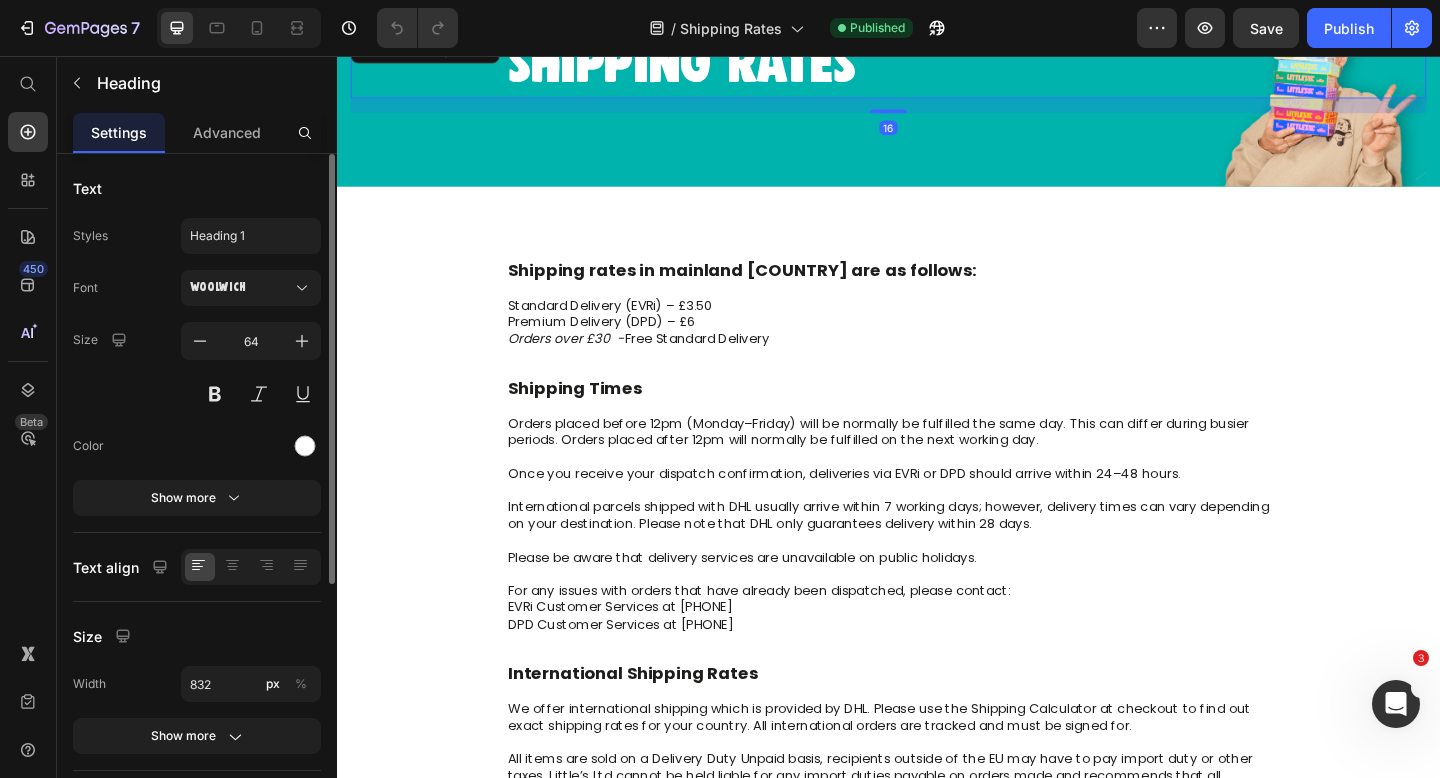 click on "Font Woolwich Size 64 Color Show more" at bounding box center [197, 393] 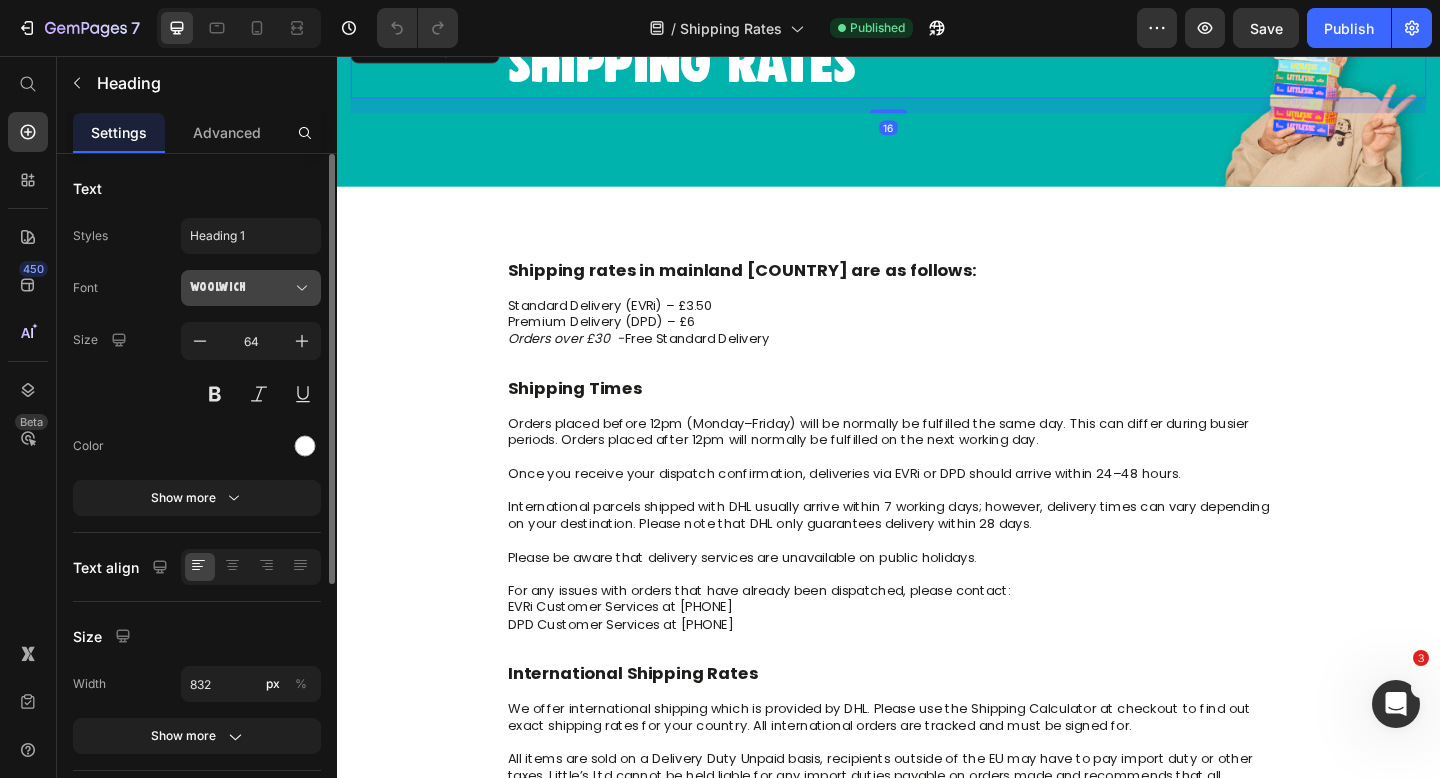 click on "Woolwich" at bounding box center [241, 288] 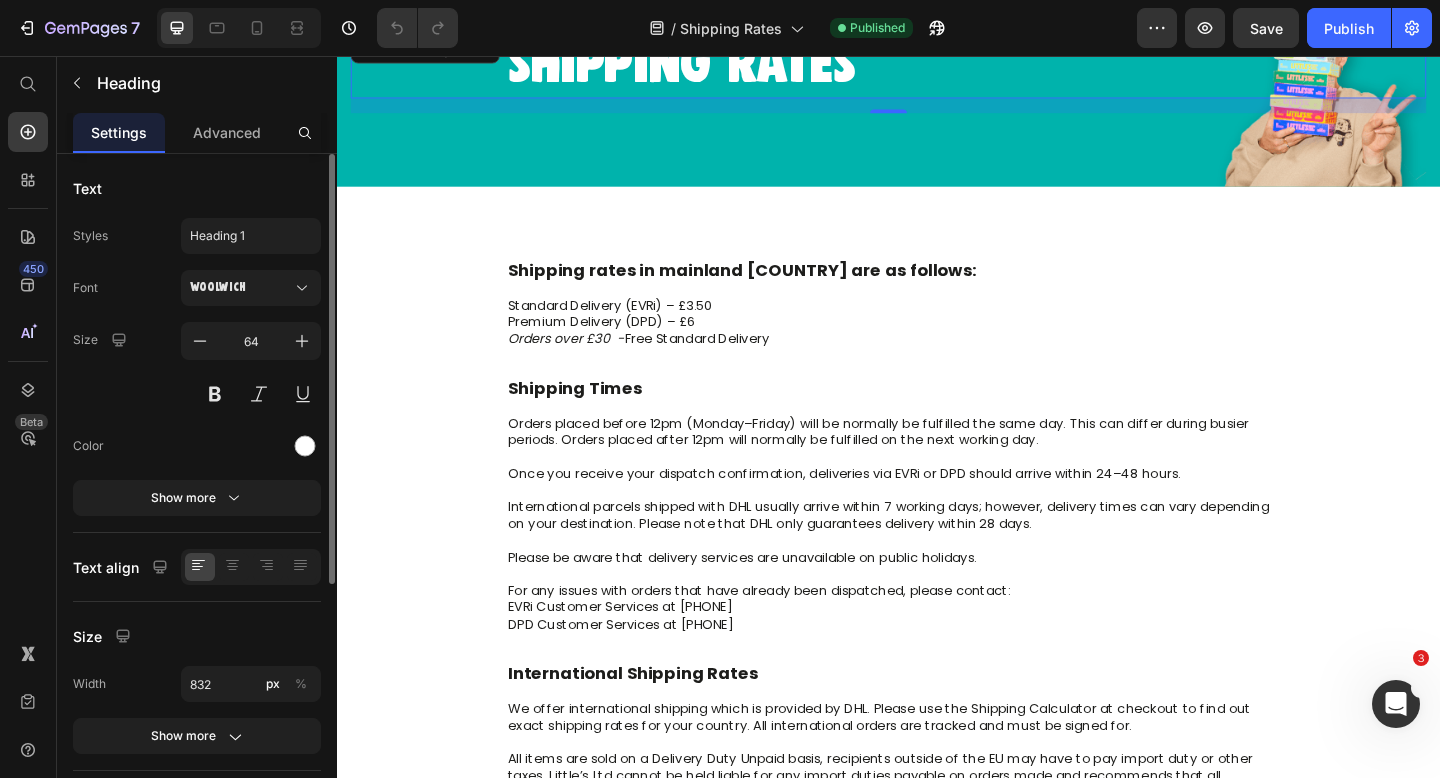 click on "Styles Heading 1" at bounding box center [197, 236] 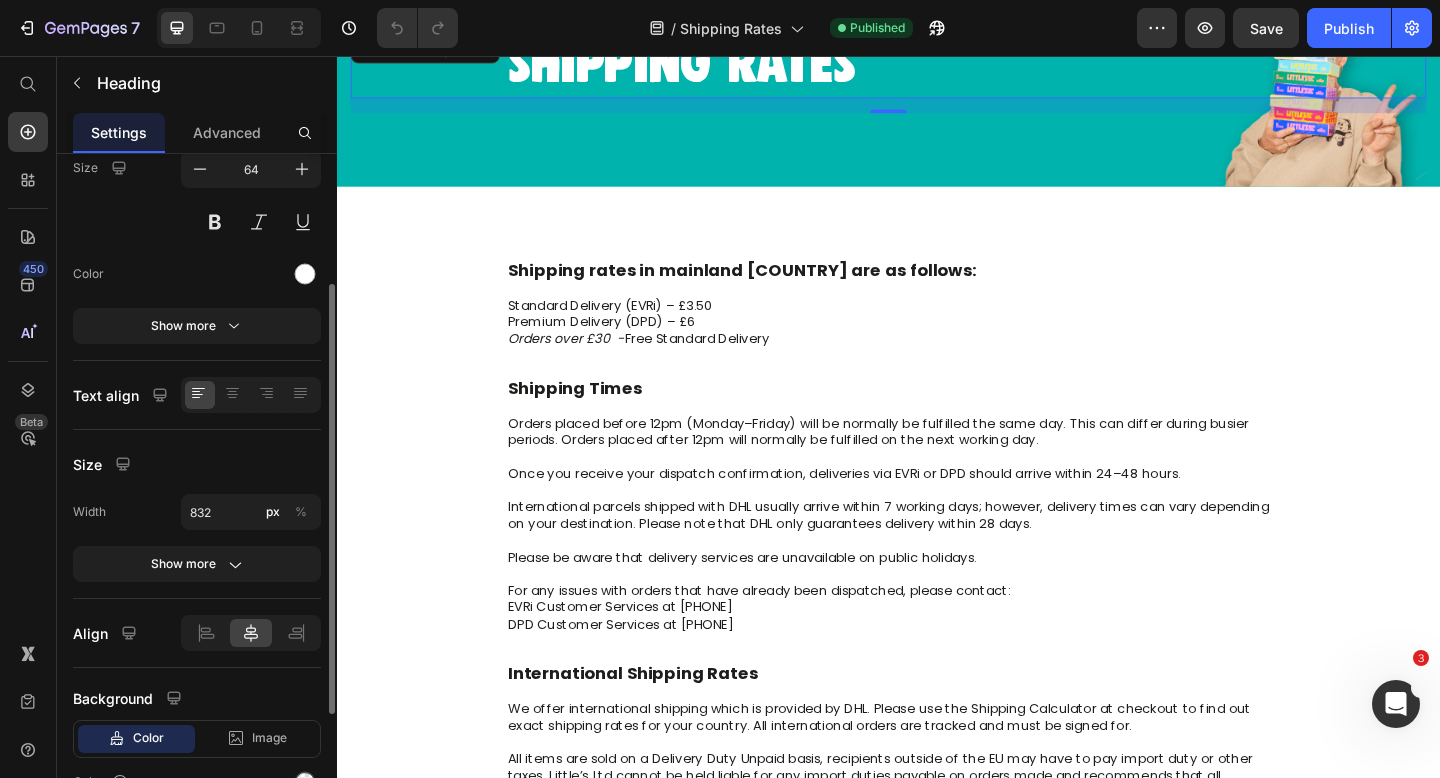 scroll, scrollTop: 185, scrollLeft: 0, axis: vertical 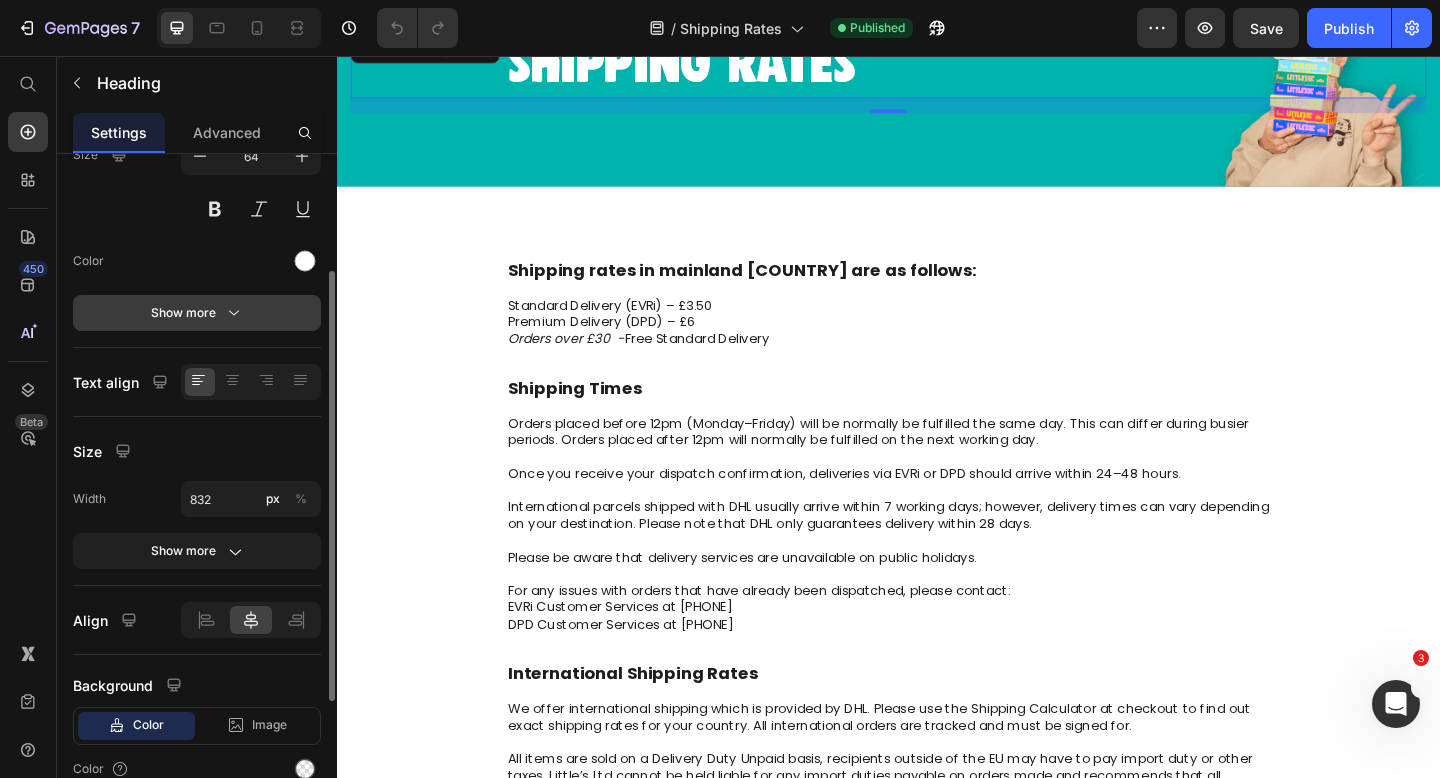 click on "Show more" at bounding box center (197, 313) 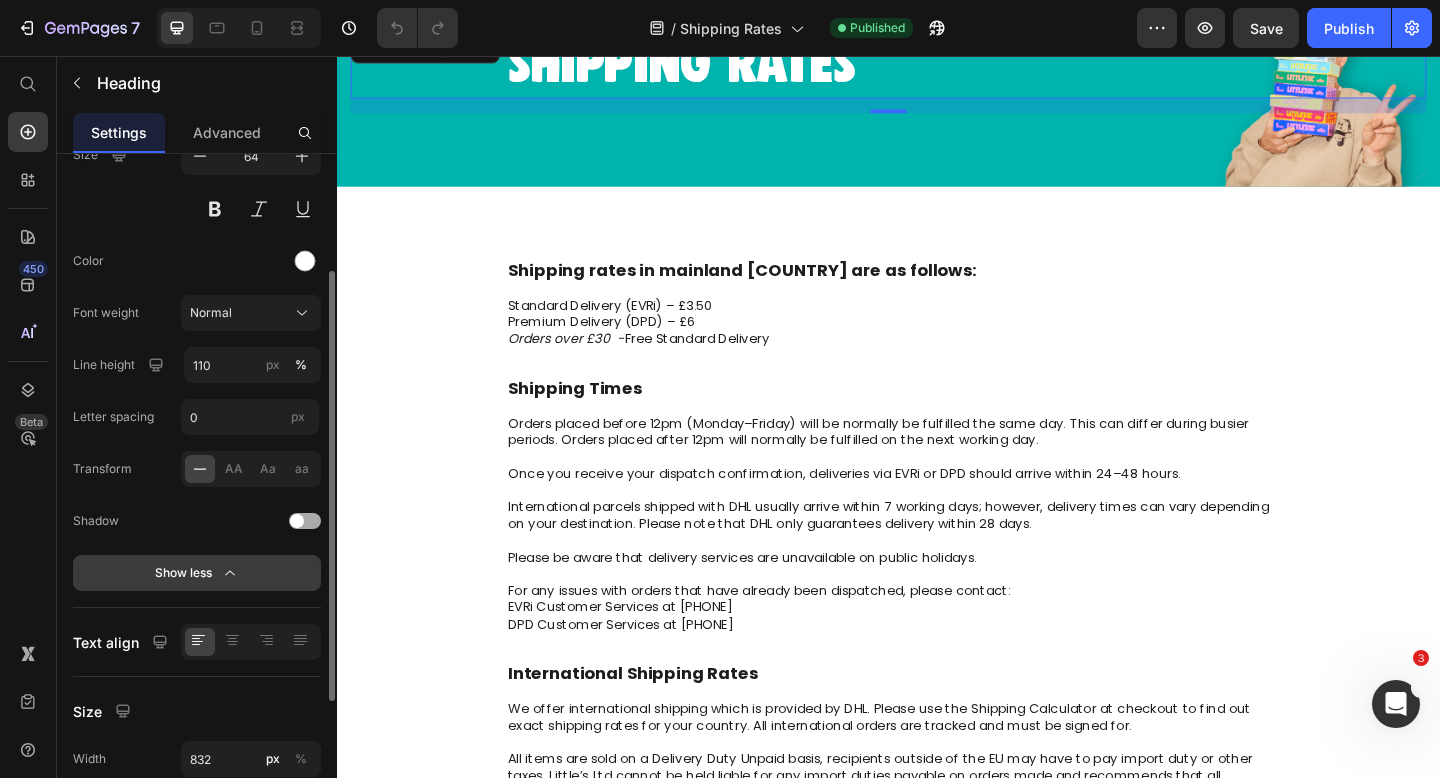 click on "Normal" at bounding box center [251, 313] 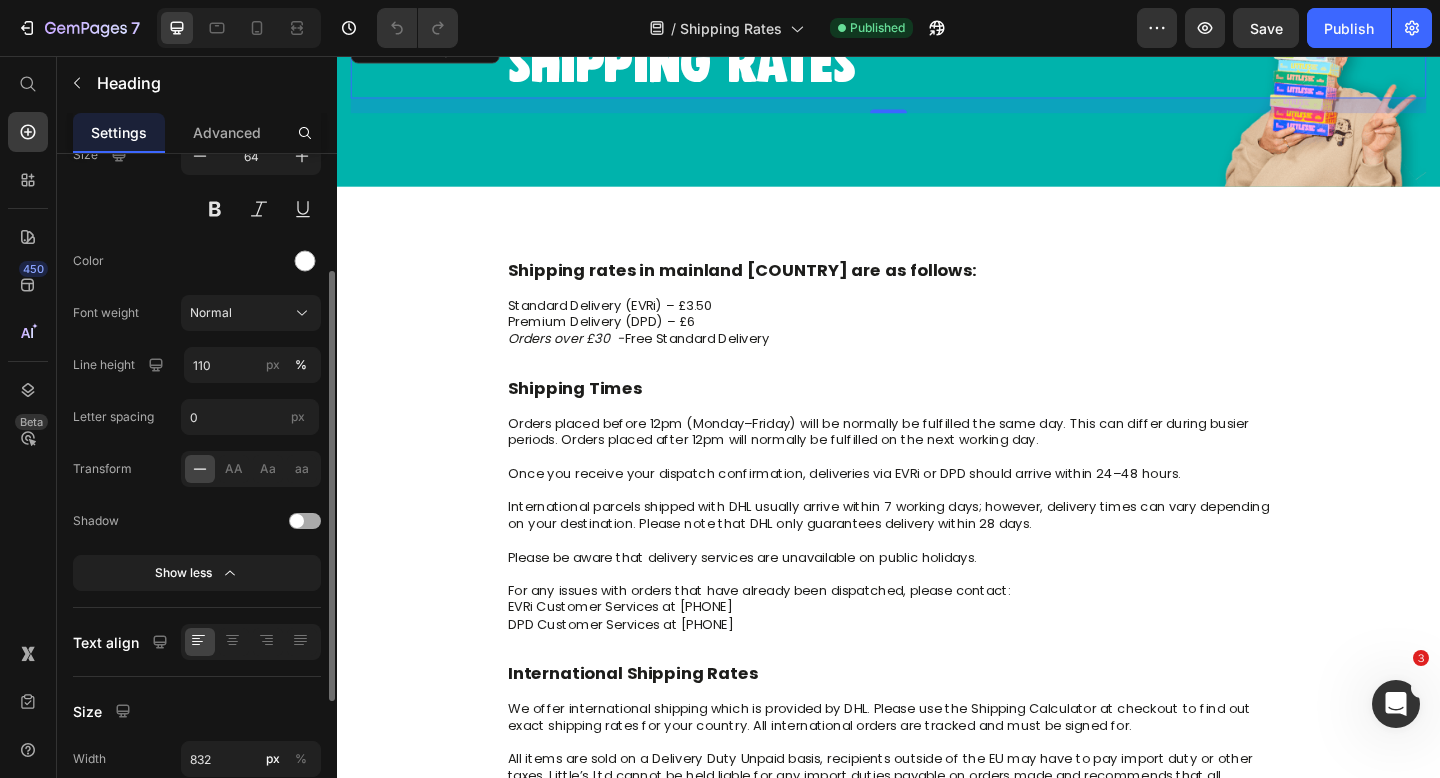 click on "Color" at bounding box center (197, 261) 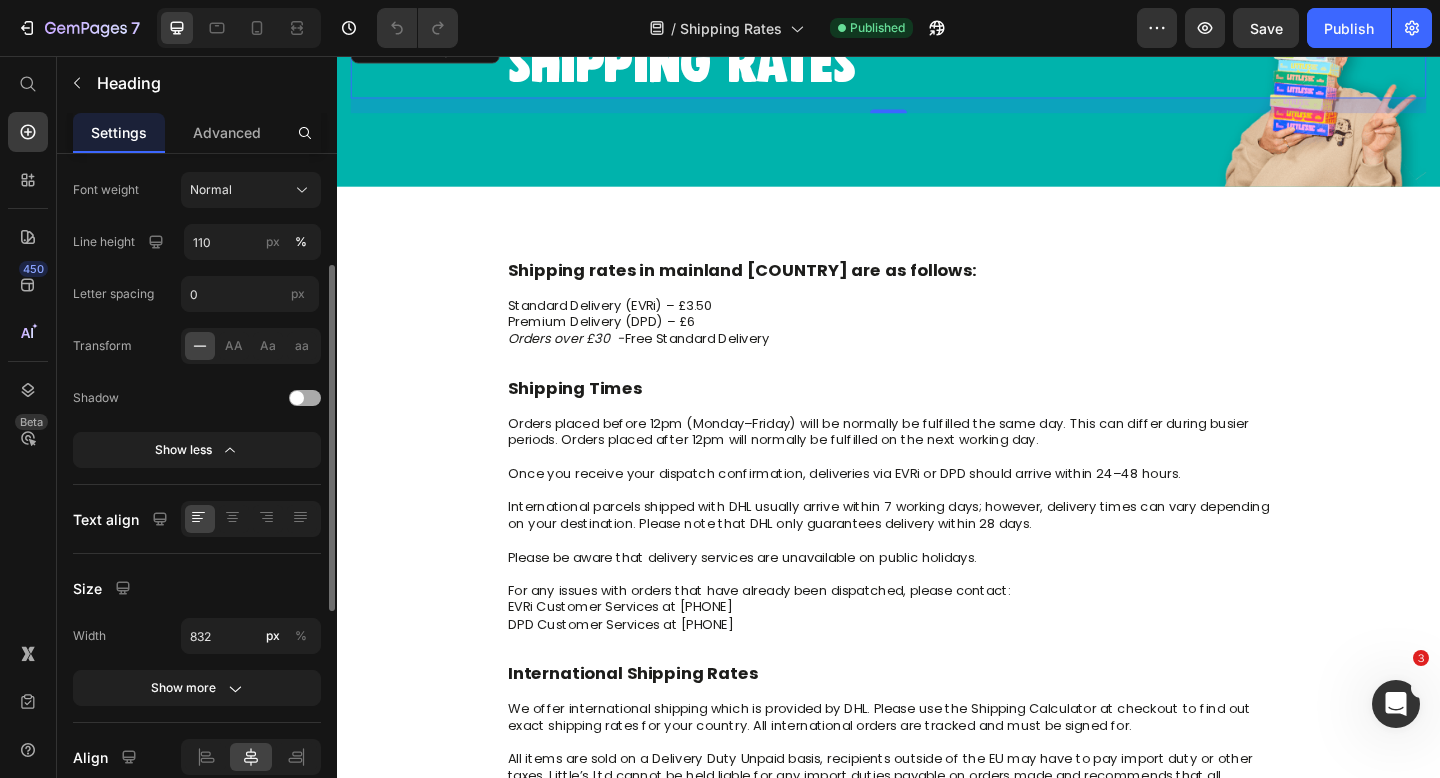 scroll, scrollTop: 656, scrollLeft: 0, axis: vertical 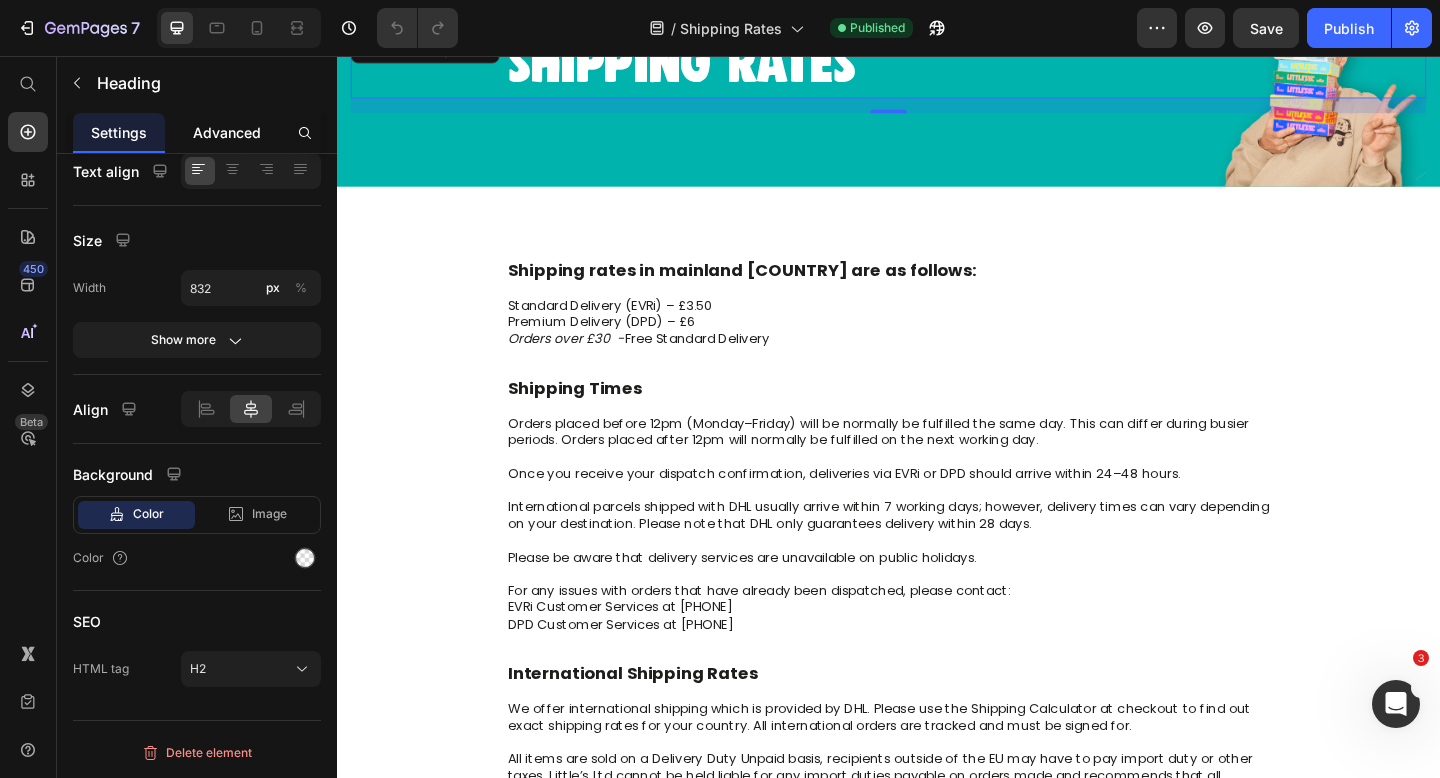 click on "Advanced" at bounding box center (227, 132) 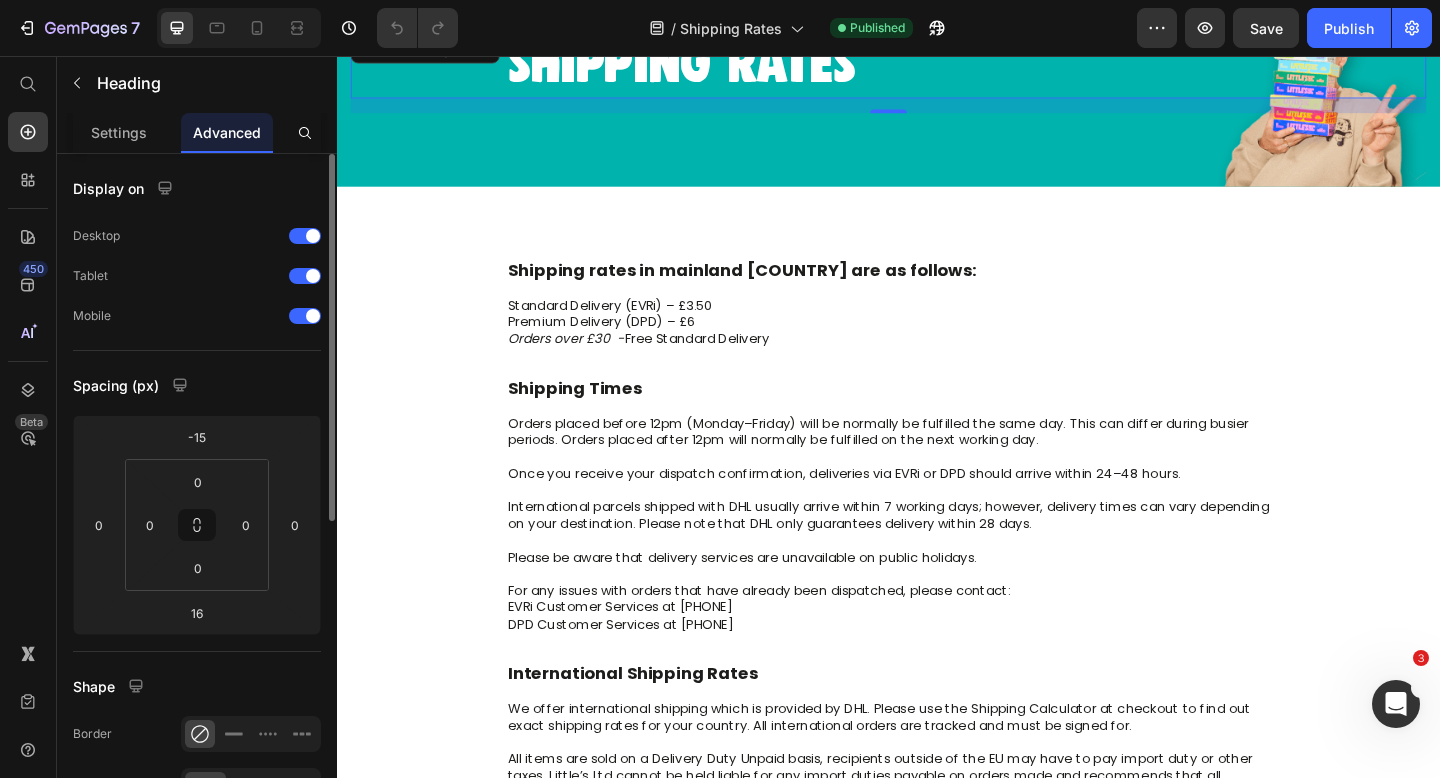 scroll, scrollTop: 584, scrollLeft: 0, axis: vertical 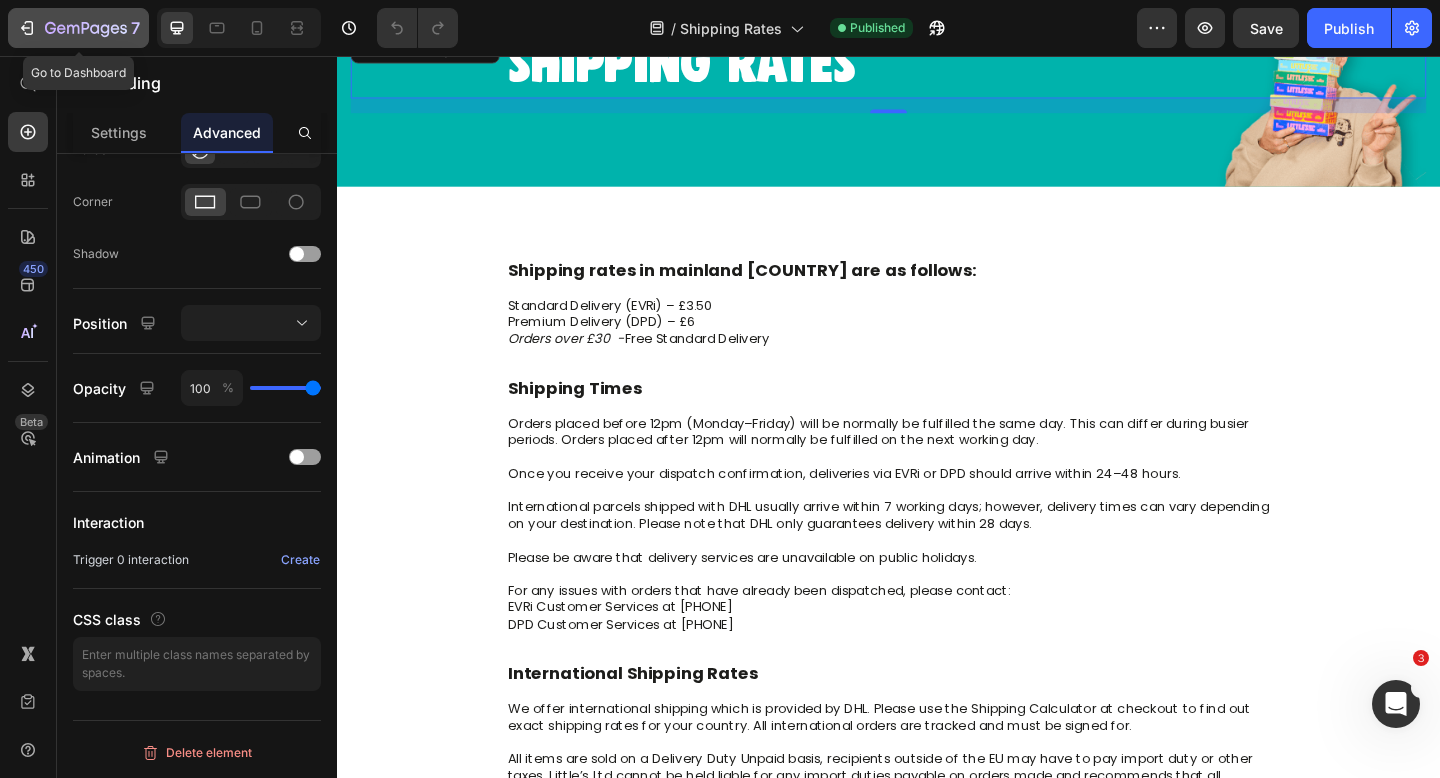 click 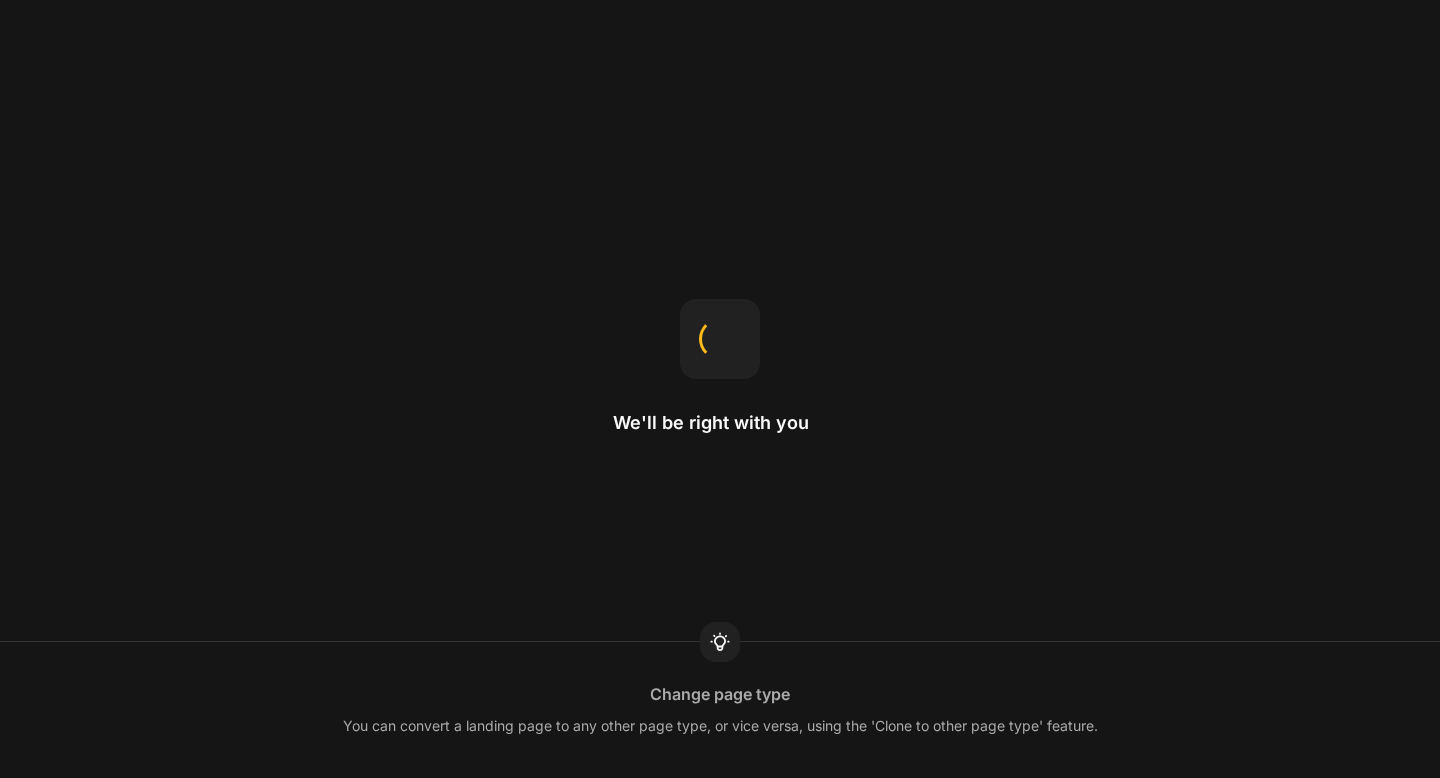 scroll, scrollTop: 0, scrollLeft: 0, axis: both 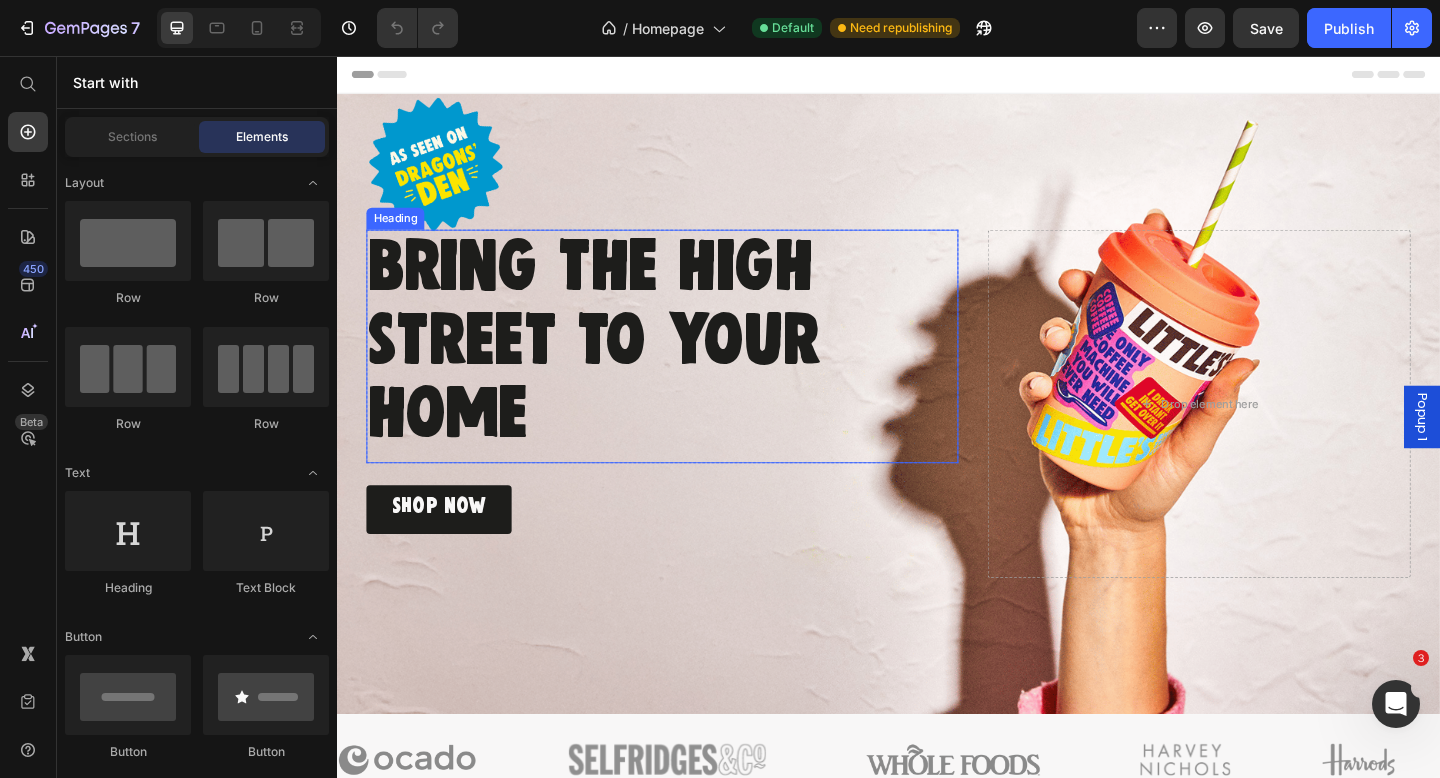 click on "bring the high street to your home" at bounding box center [691, 367] 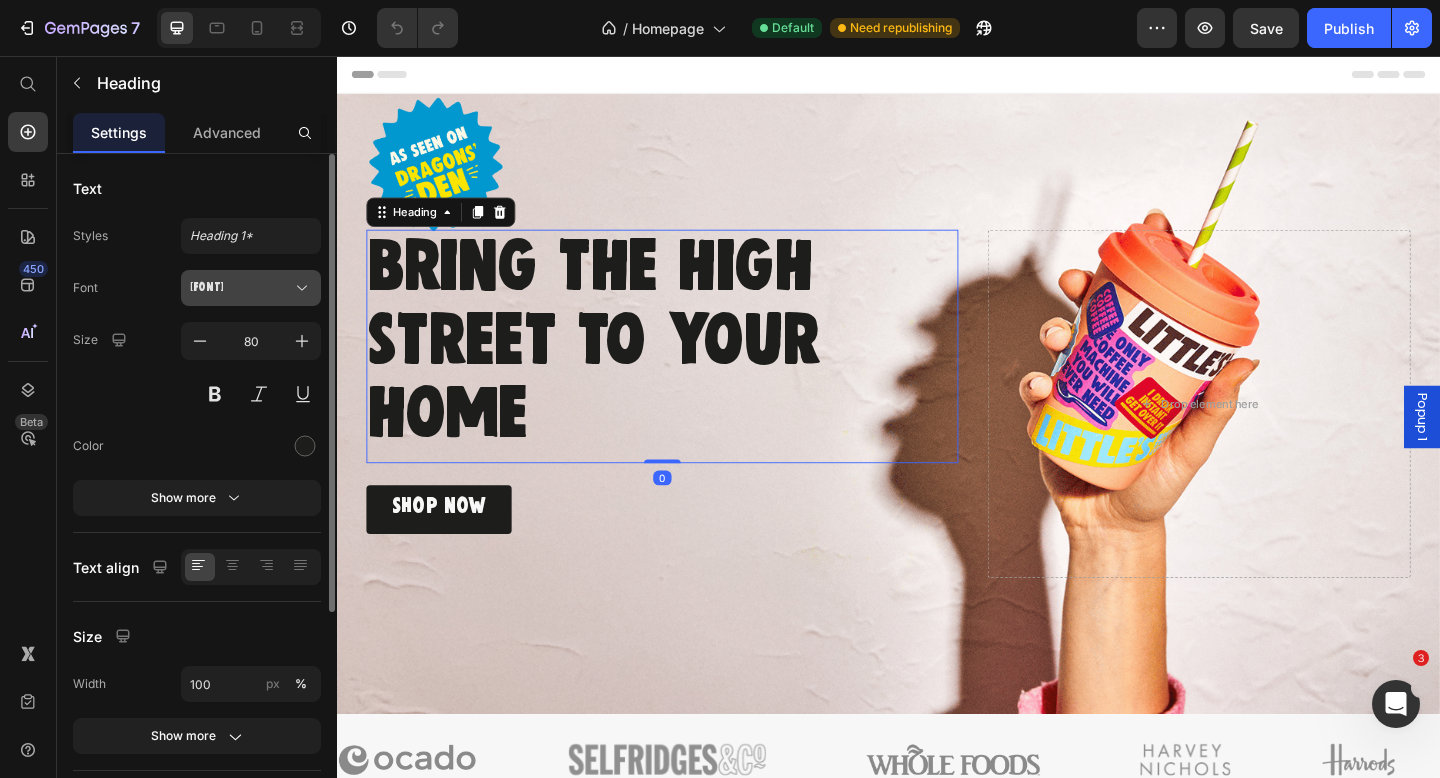 click on "Woolwich" at bounding box center (241, 288) 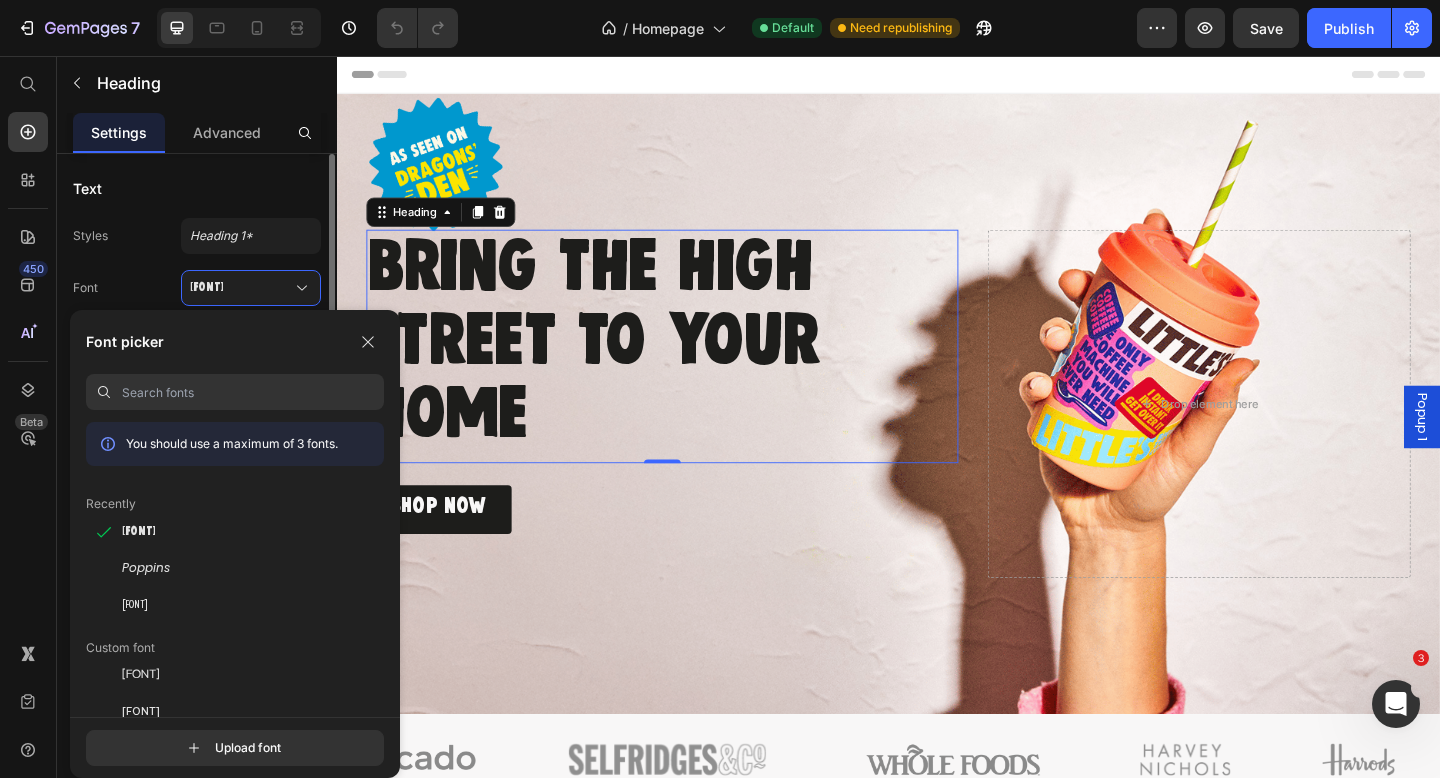 click on "Font Woolwich" at bounding box center [197, 288] 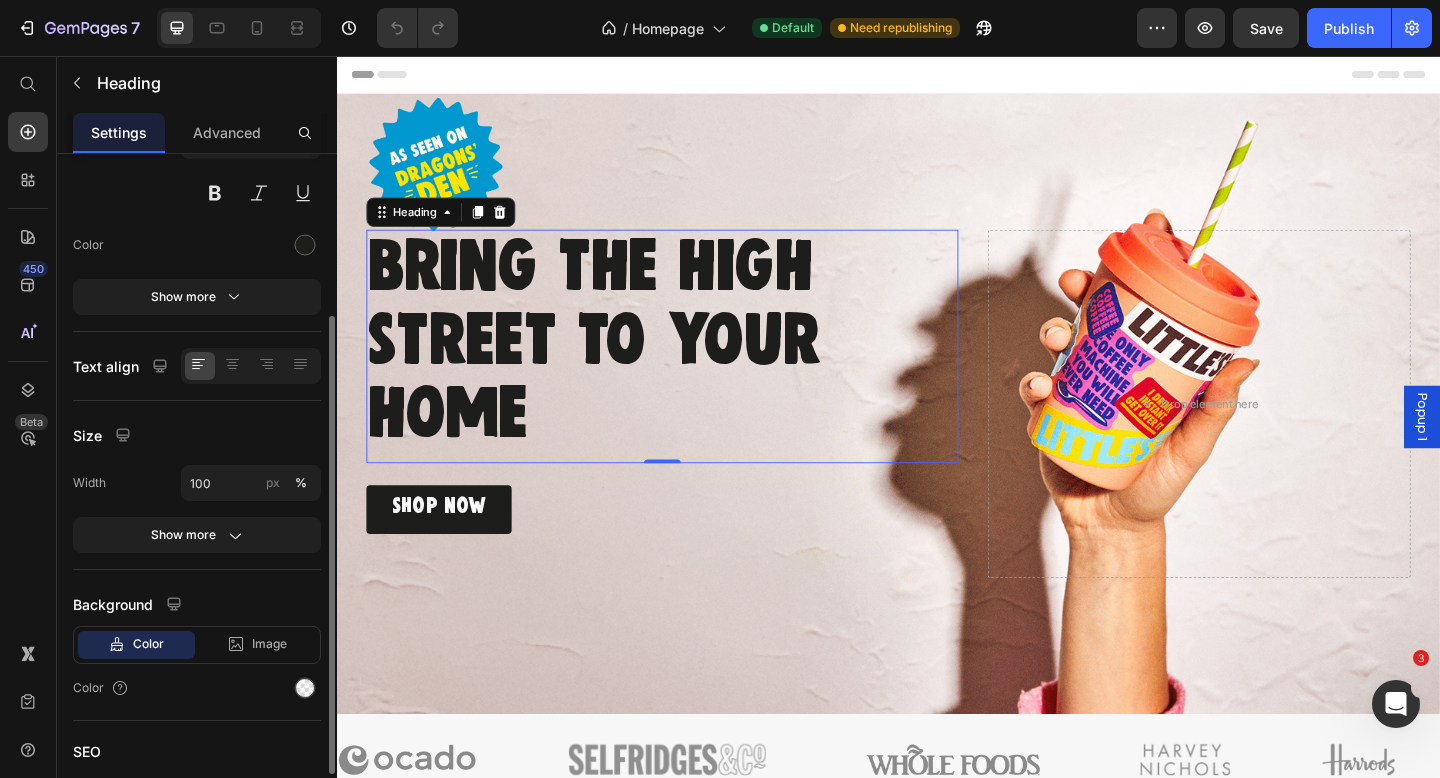 scroll, scrollTop: 219, scrollLeft: 0, axis: vertical 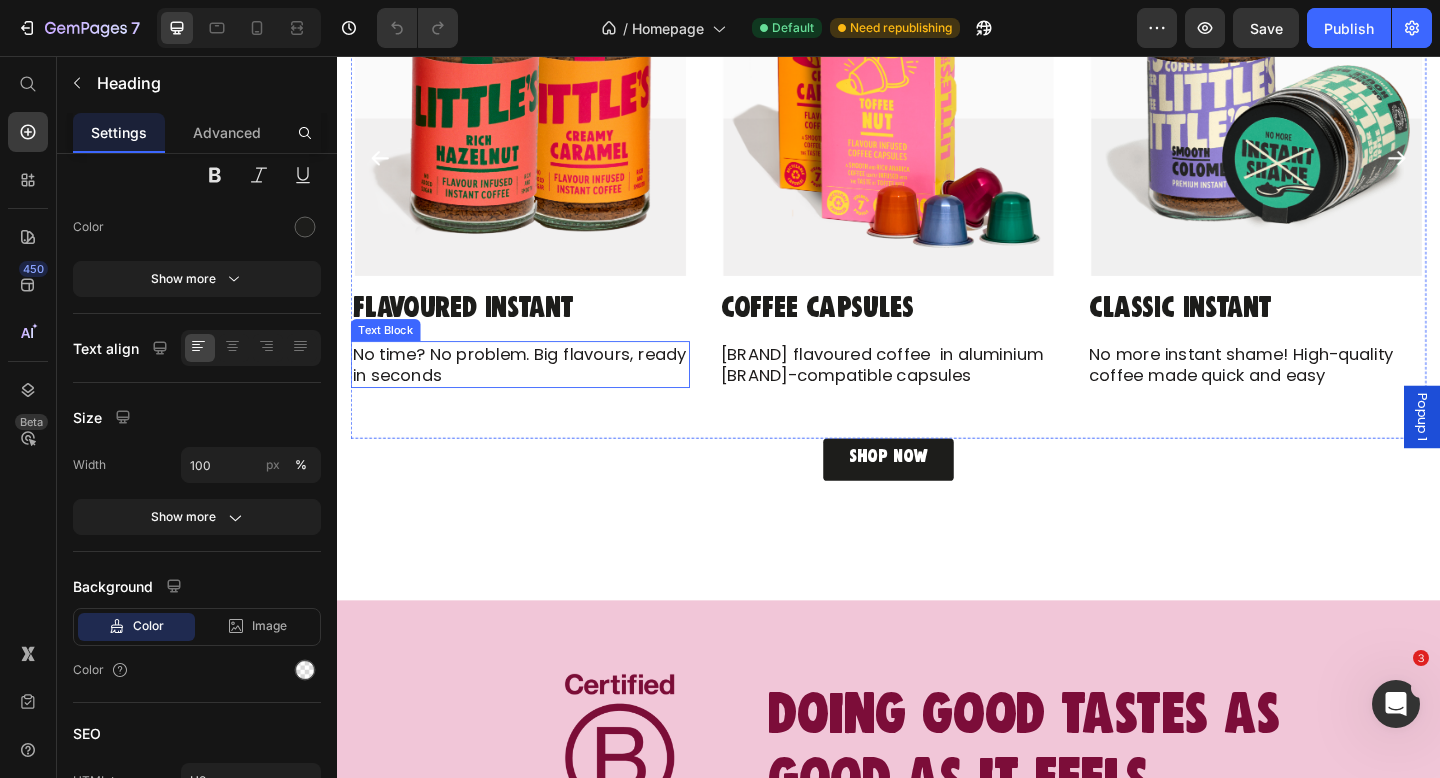 click on "No time? No problem. Big flavours, ready in seconds" at bounding box center (536, 391) 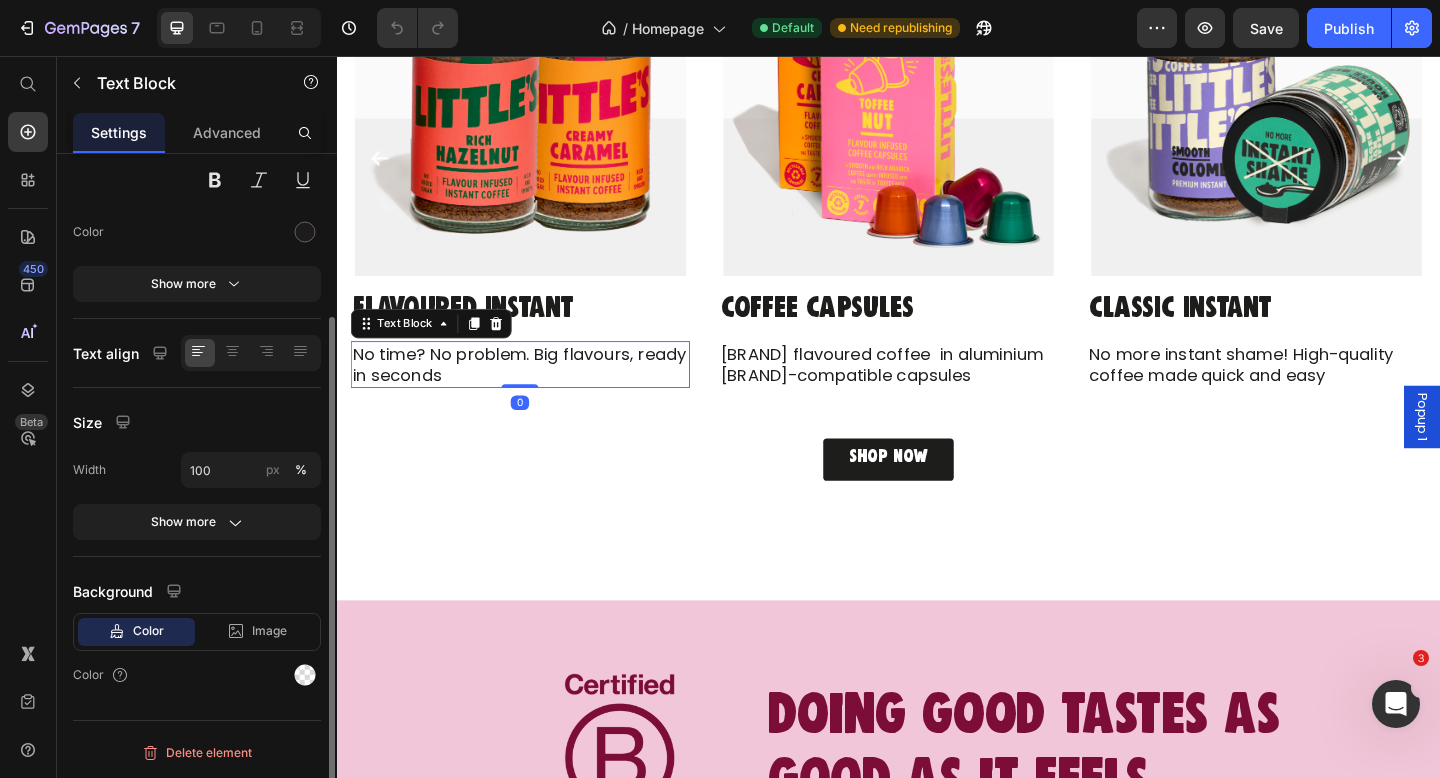 scroll, scrollTop: 0, scrollLeft: 0, axis: both 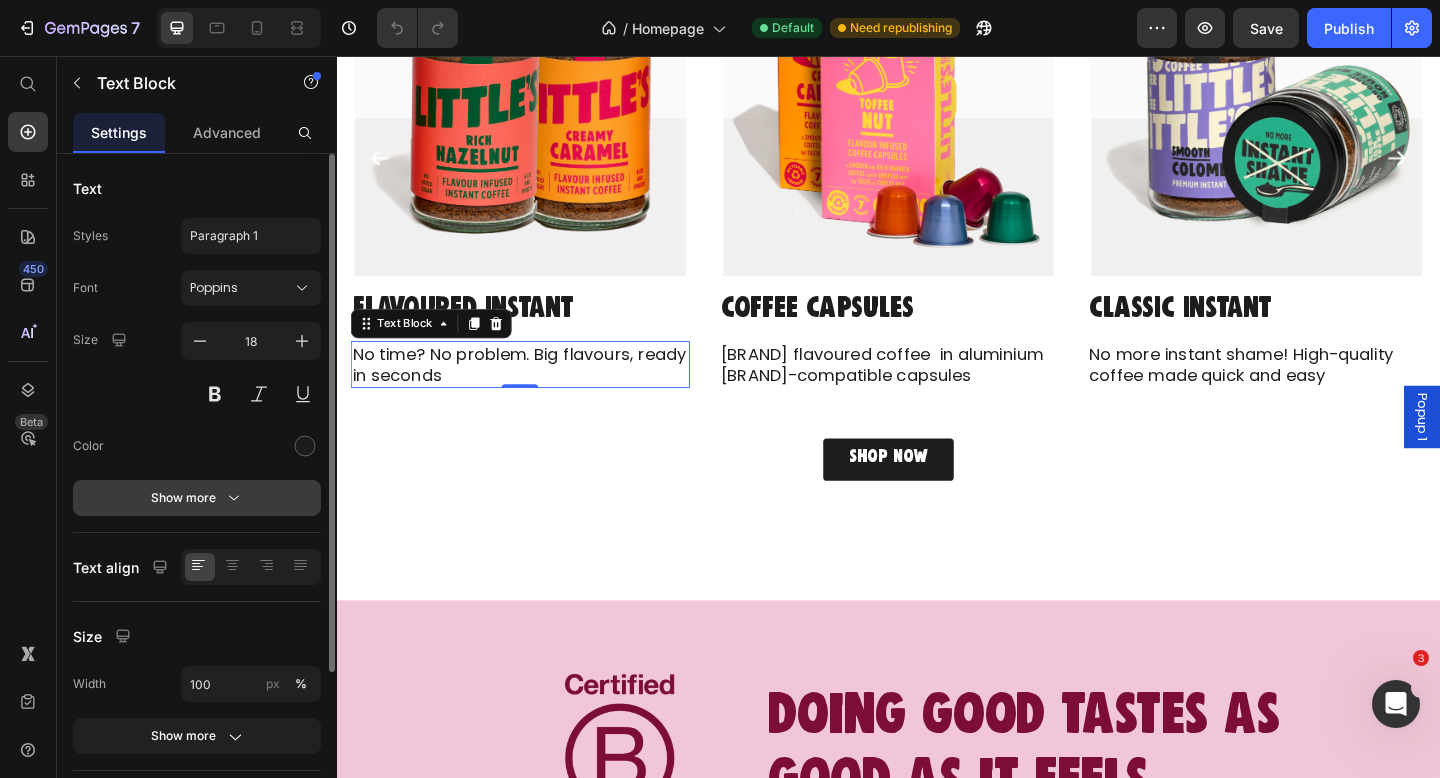click on "Show more" at bounding box center (197, 498) 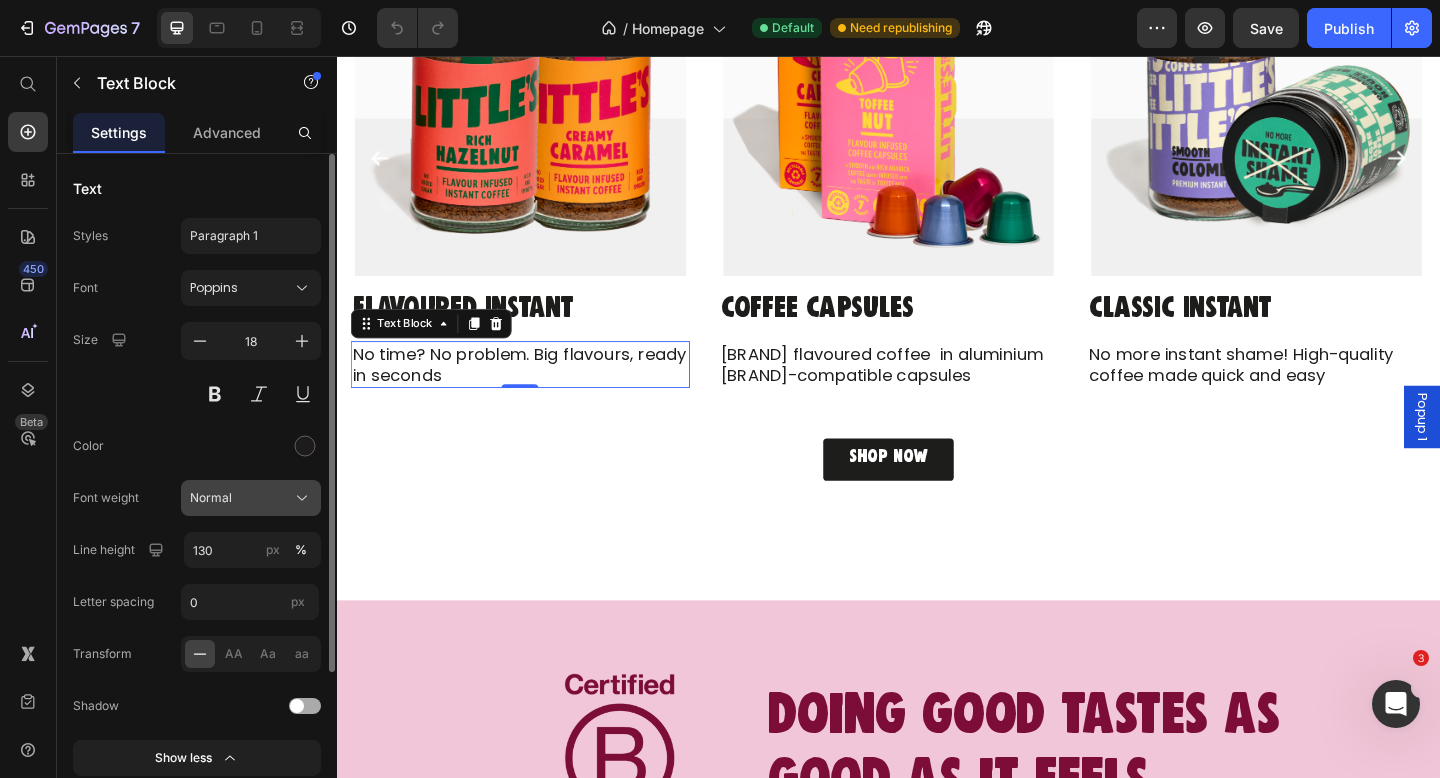 click 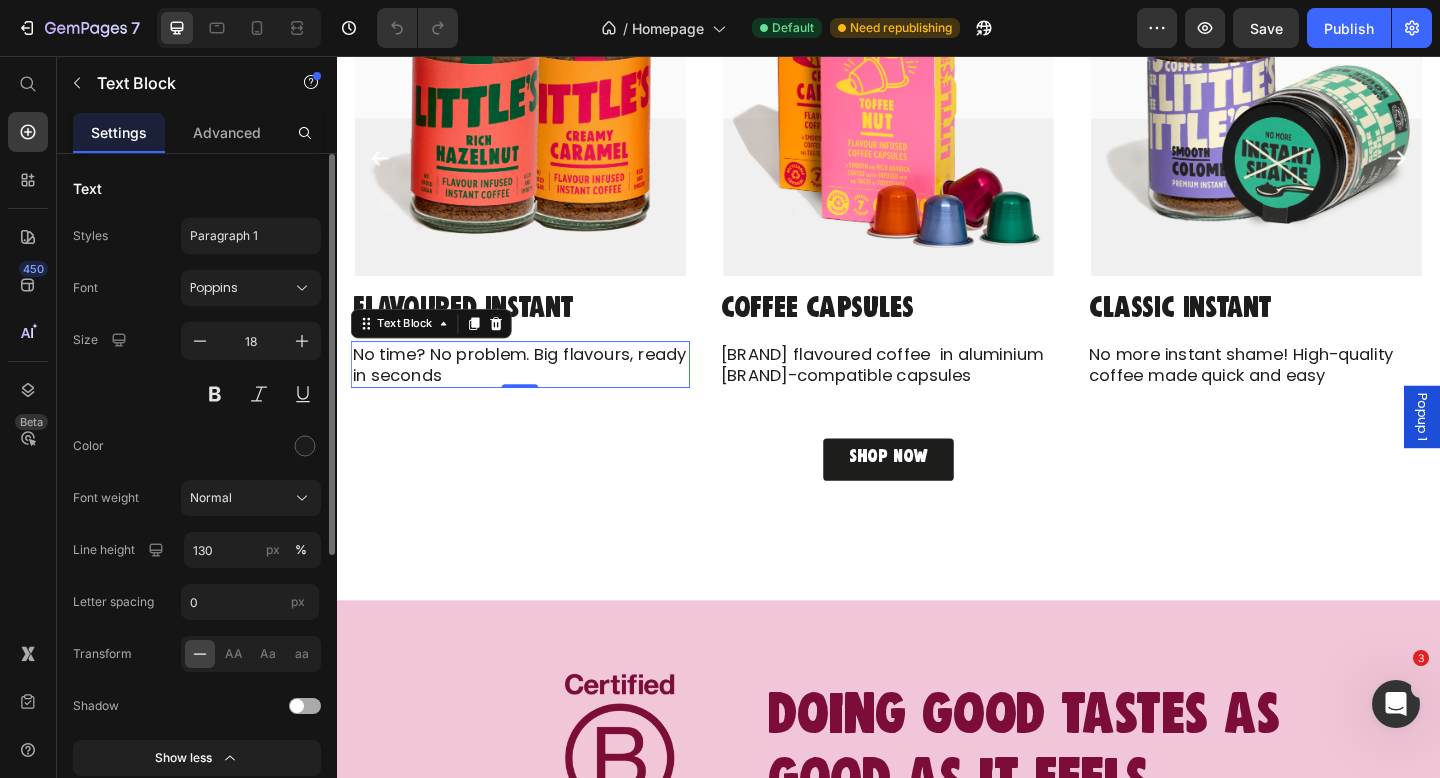 click on "Color" at bounding box center (197, 446) 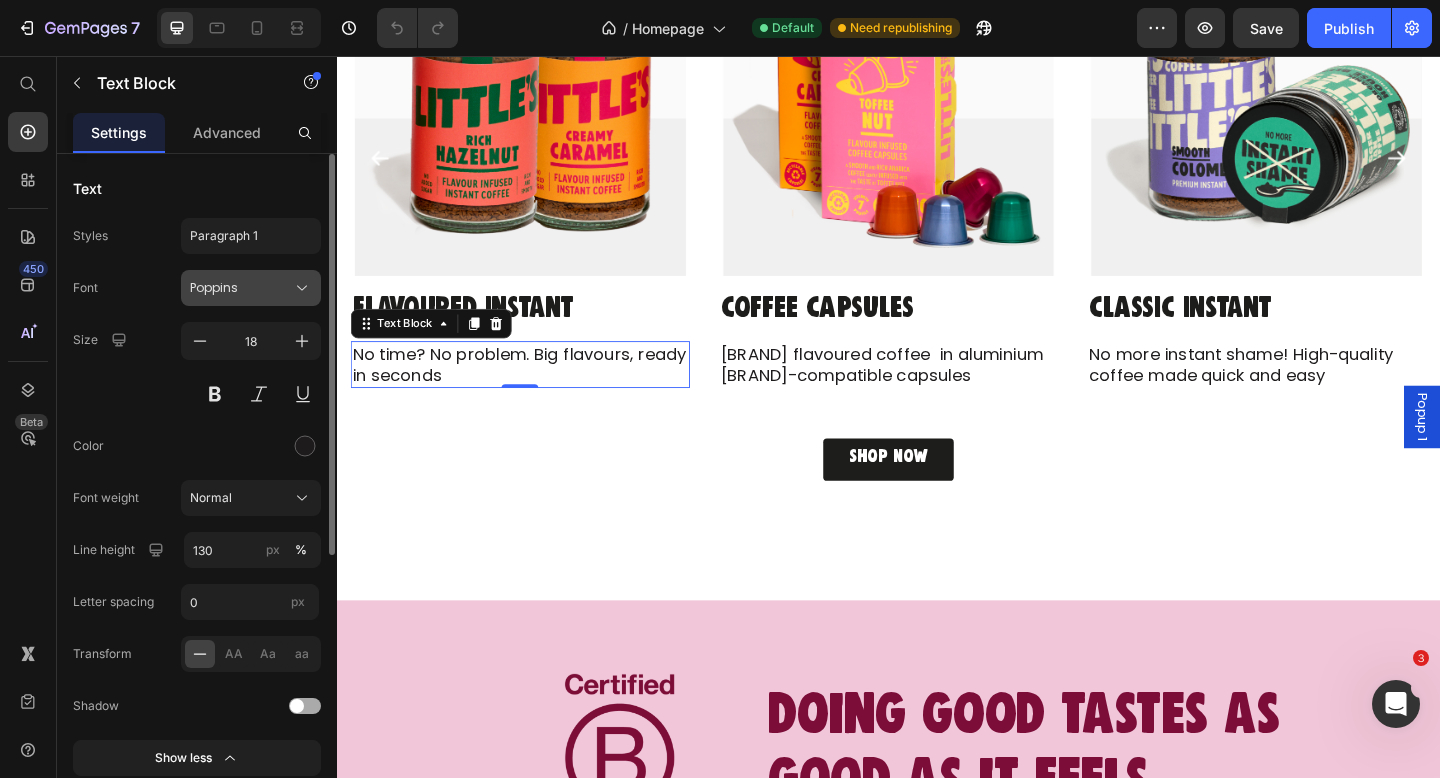 click on "Poppins" at bounding box center [241, 288] 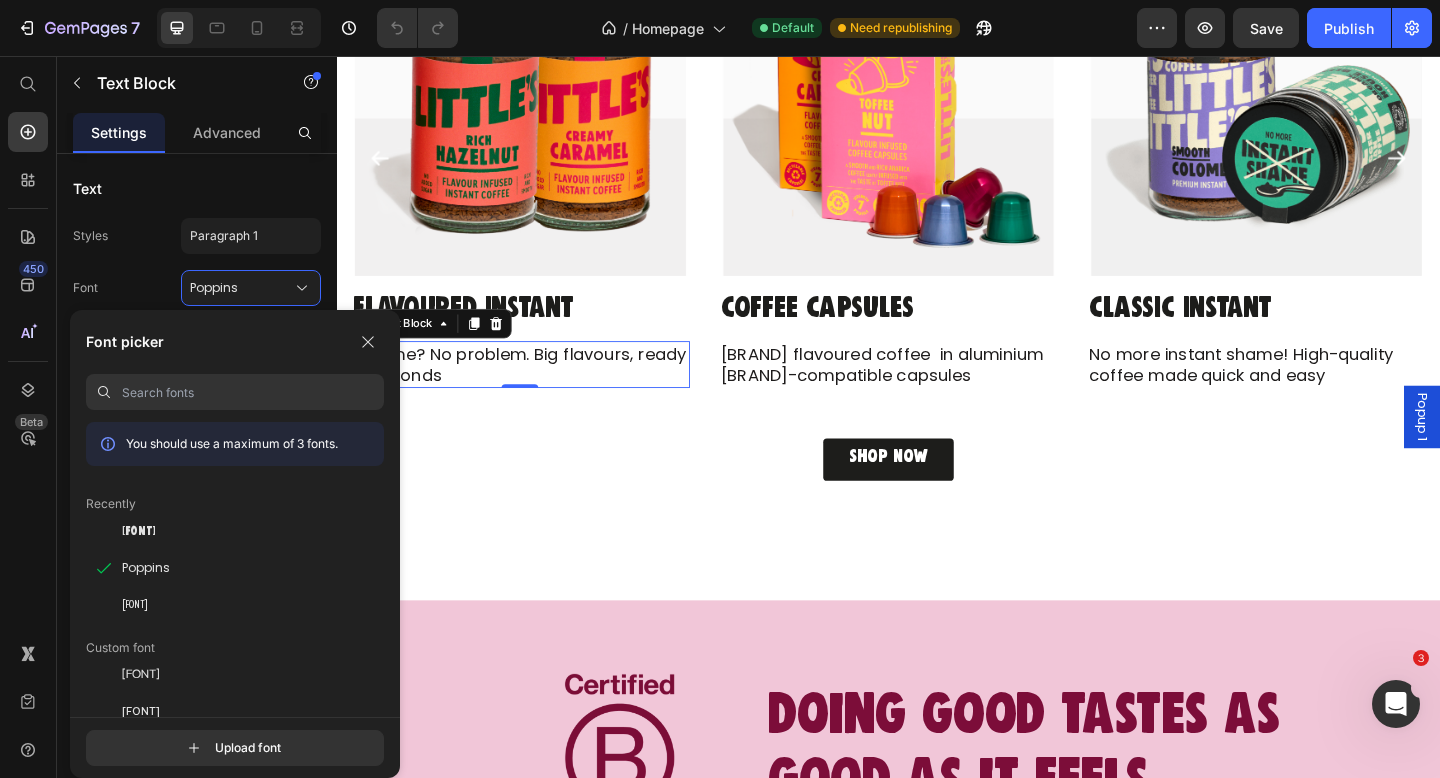 click on "Font picker You should use a maximum of 3 fonts. Recently Woolwich Poppins SoleSans-RegularExtraCondensed Custom font AndersonGrotesk SoleSans SoleSans-SemiBoldExtraCondensed SoleSans-MediumExtraCondensed Theme font Assistant Bunny font Switch font source ABeeZee Abel Abhaya Libre Aboreto Abril Fatface Abyssinica SIL Aclonica Acme" at bounding box center (235, 513) 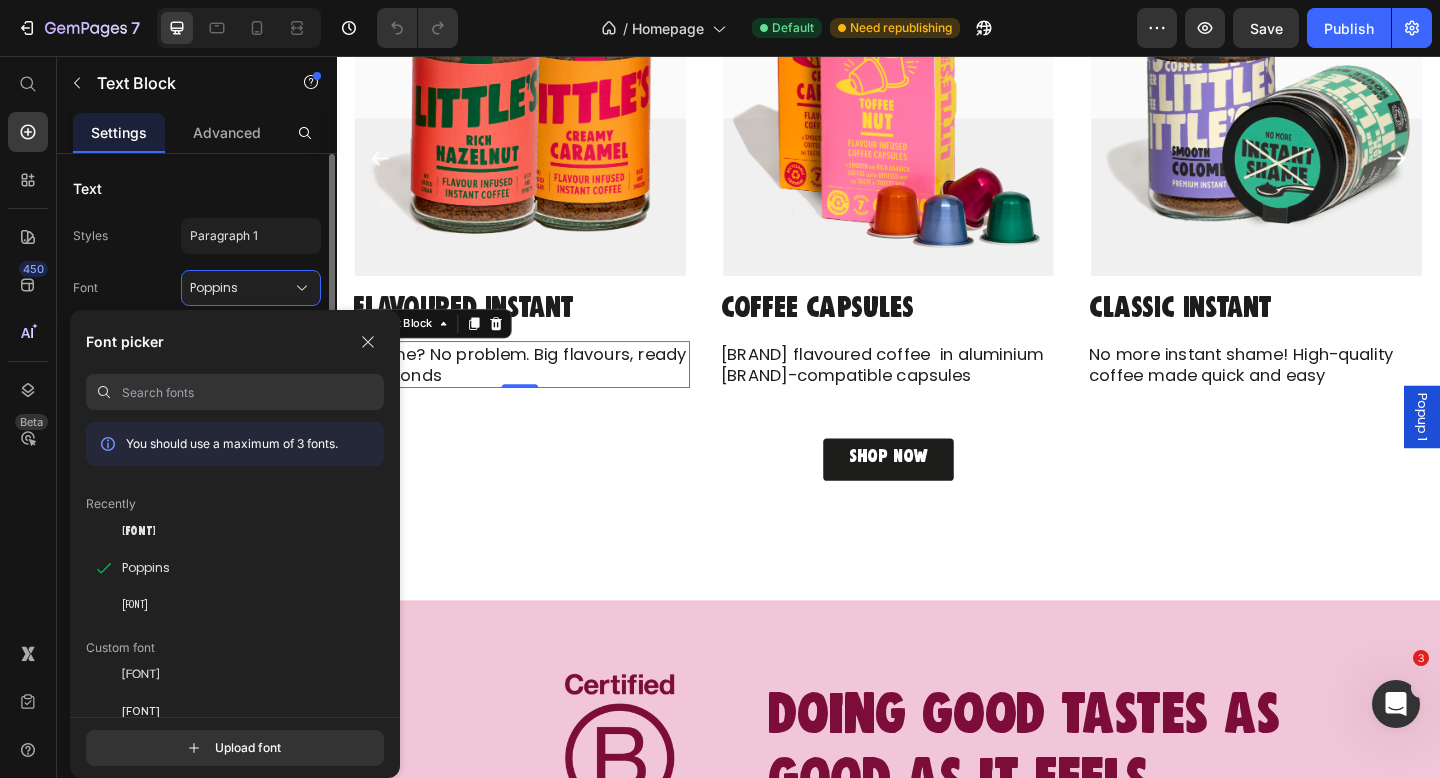 click on "Font Poppins" at bounding box center (197, 288) 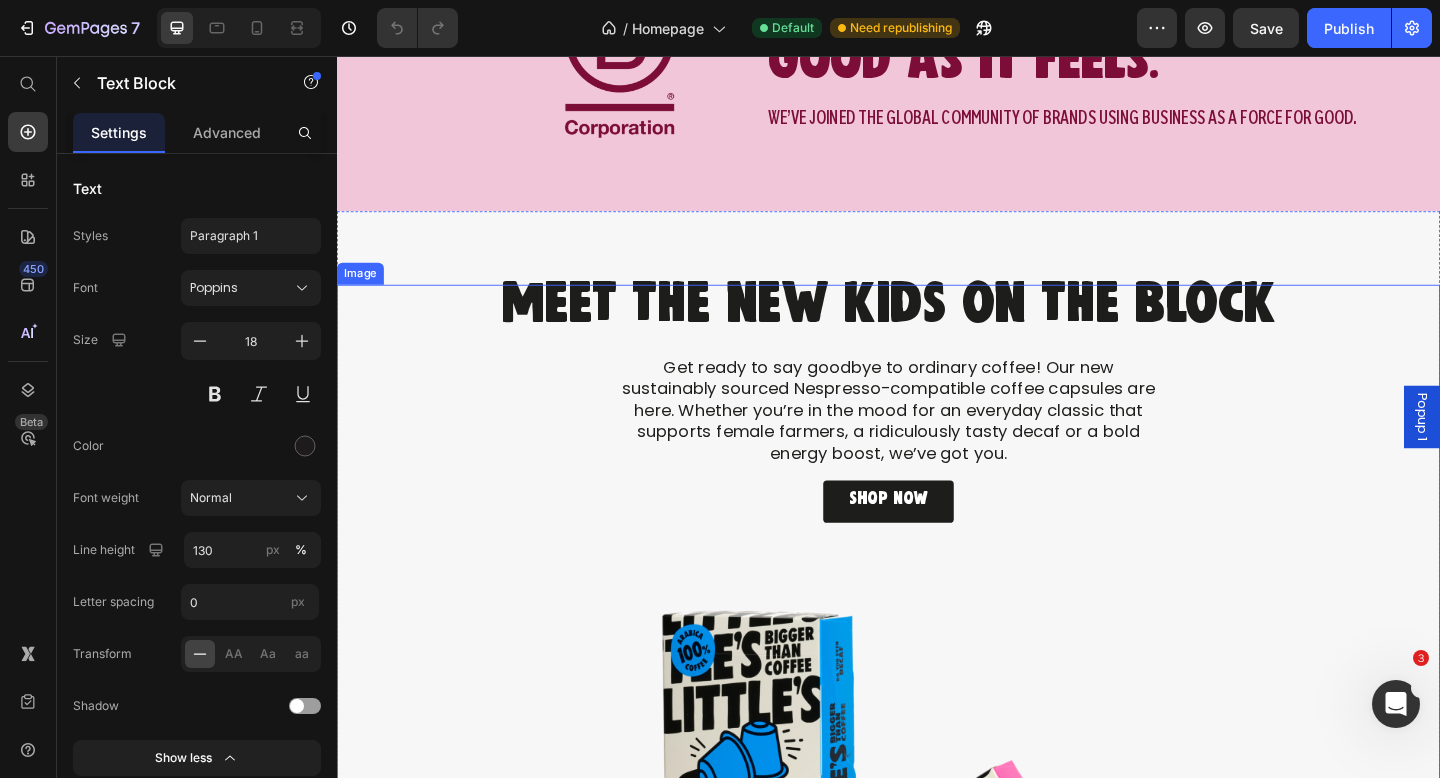 scroll, scrollTop: 2112, scrollLeft: 0, axis: vertical 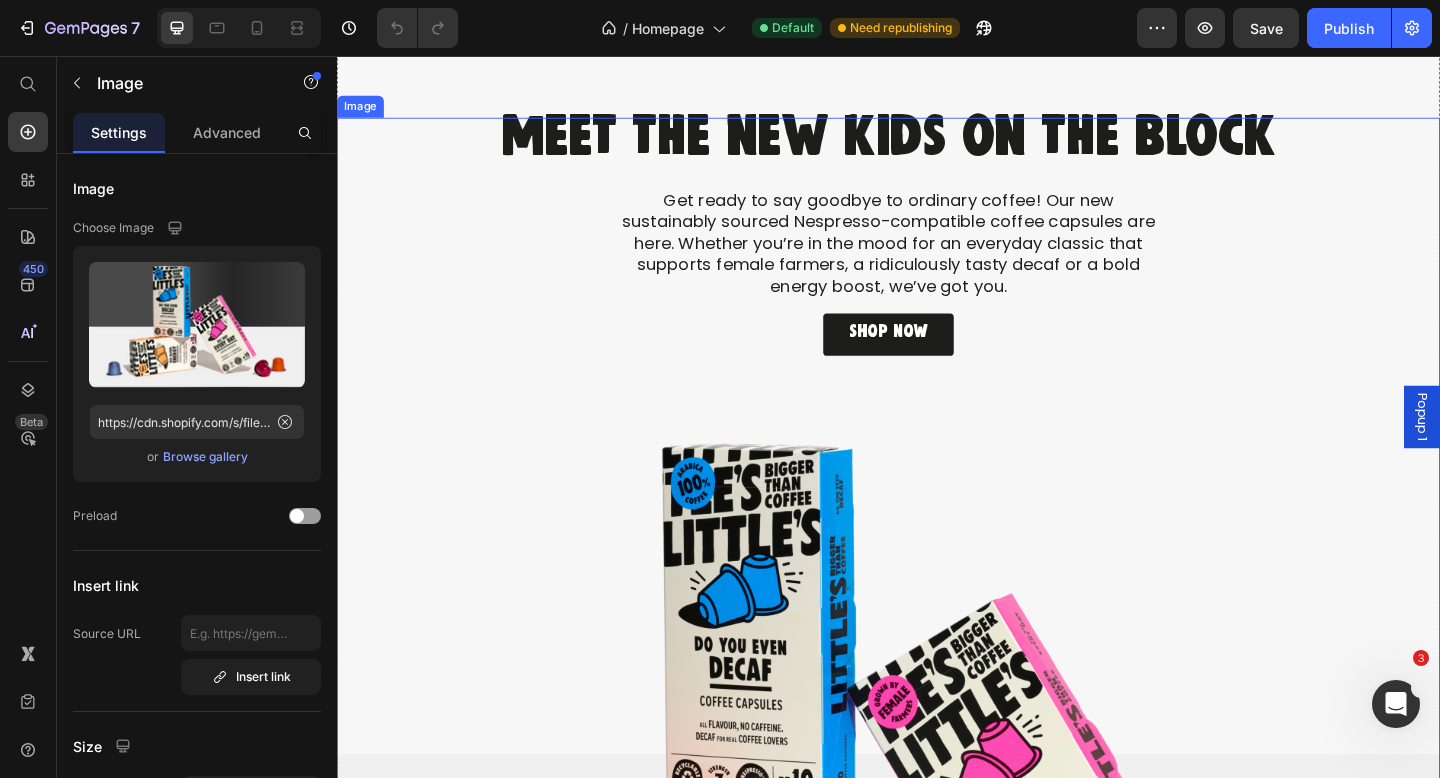 click at bounding box center [937, 637] 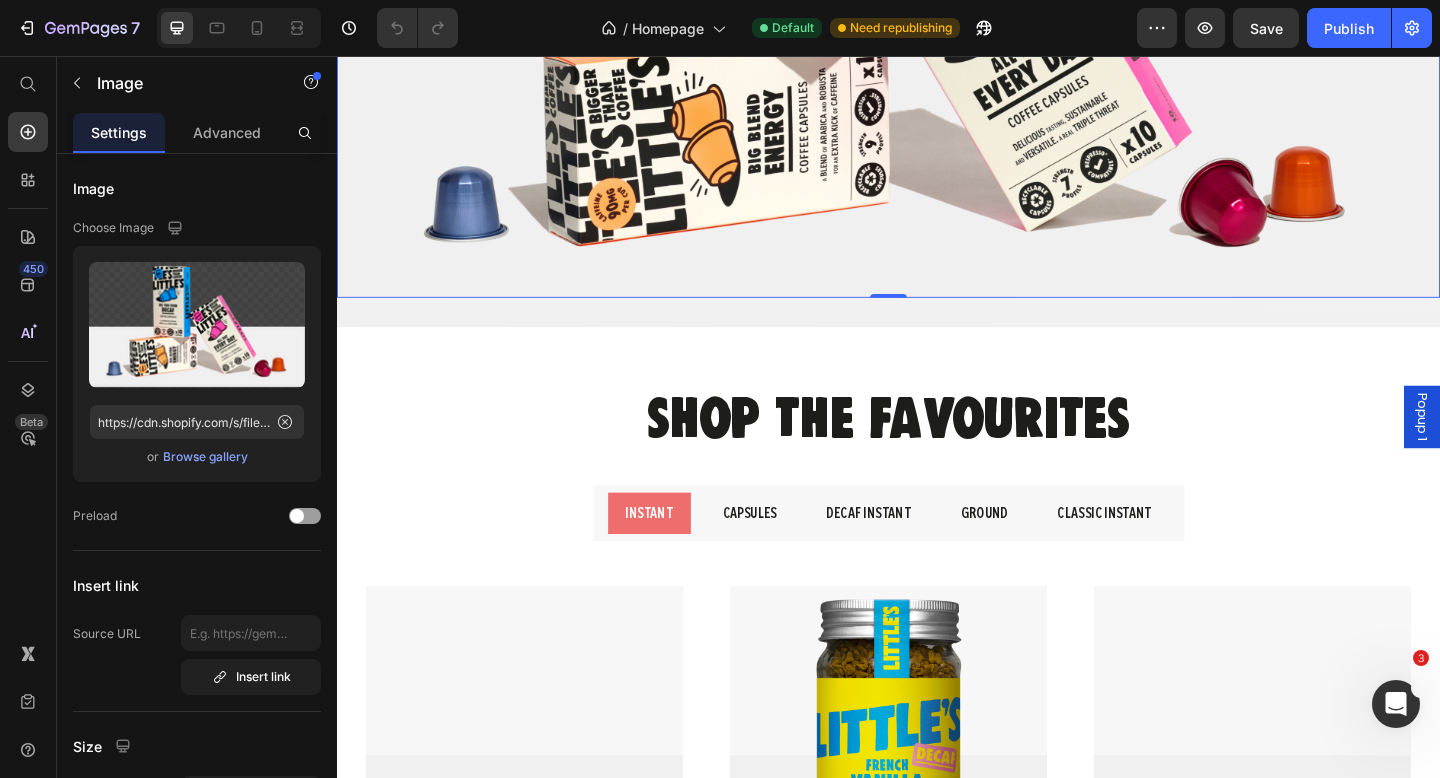 scroll, scrollTop: 2945, scrollLeft: 0, axis: vertical 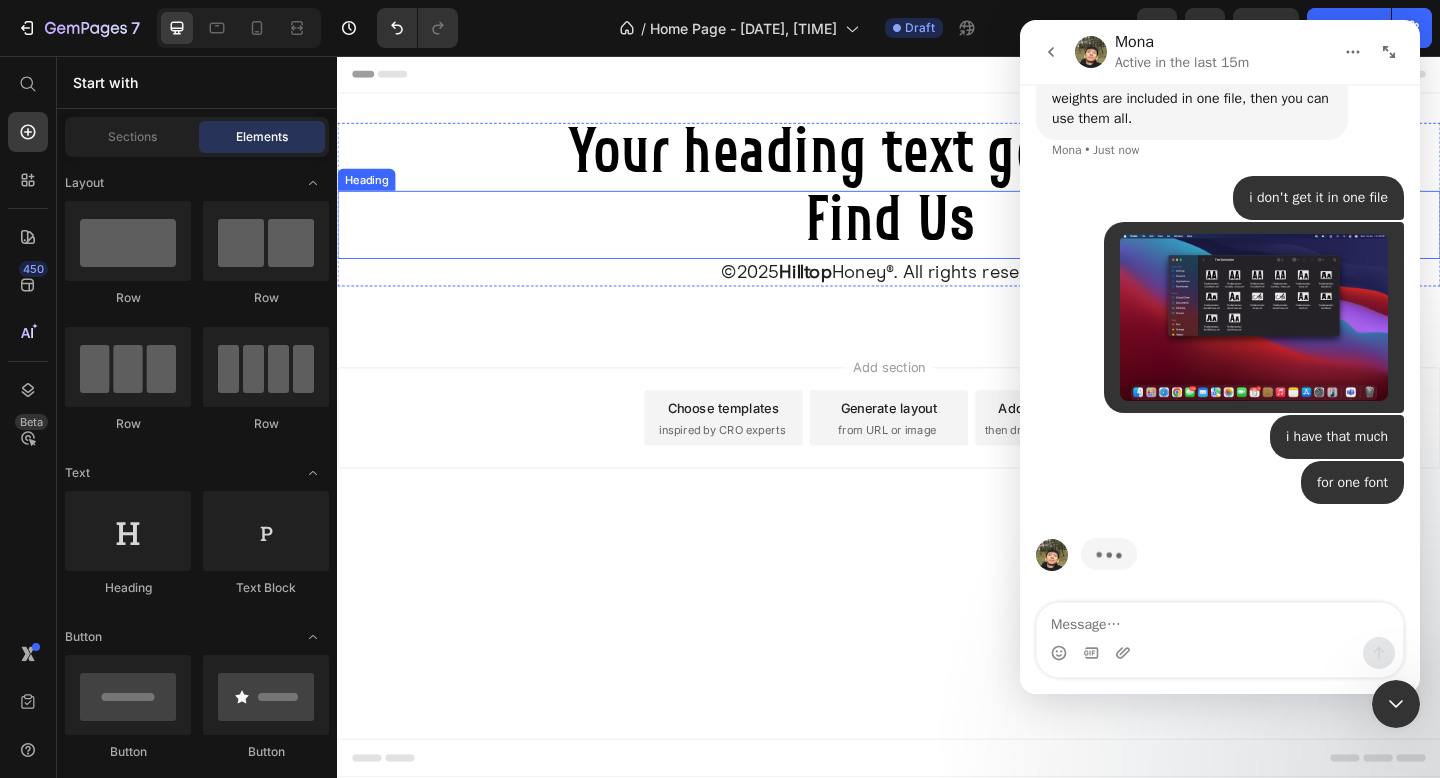 click on "Your heading text goes here" at bounding box center (937, 166) 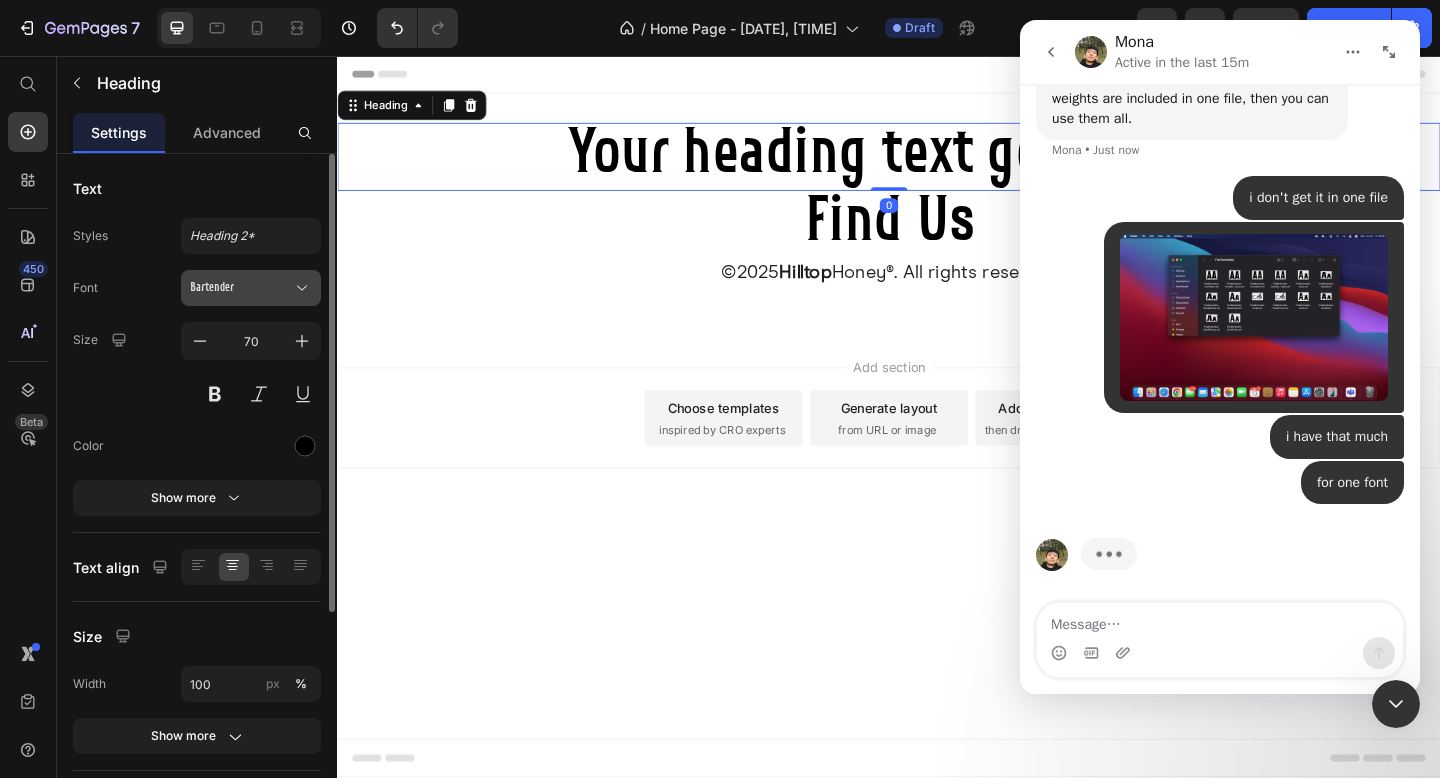 click on "Bartender" at bounding box center (241, 288) 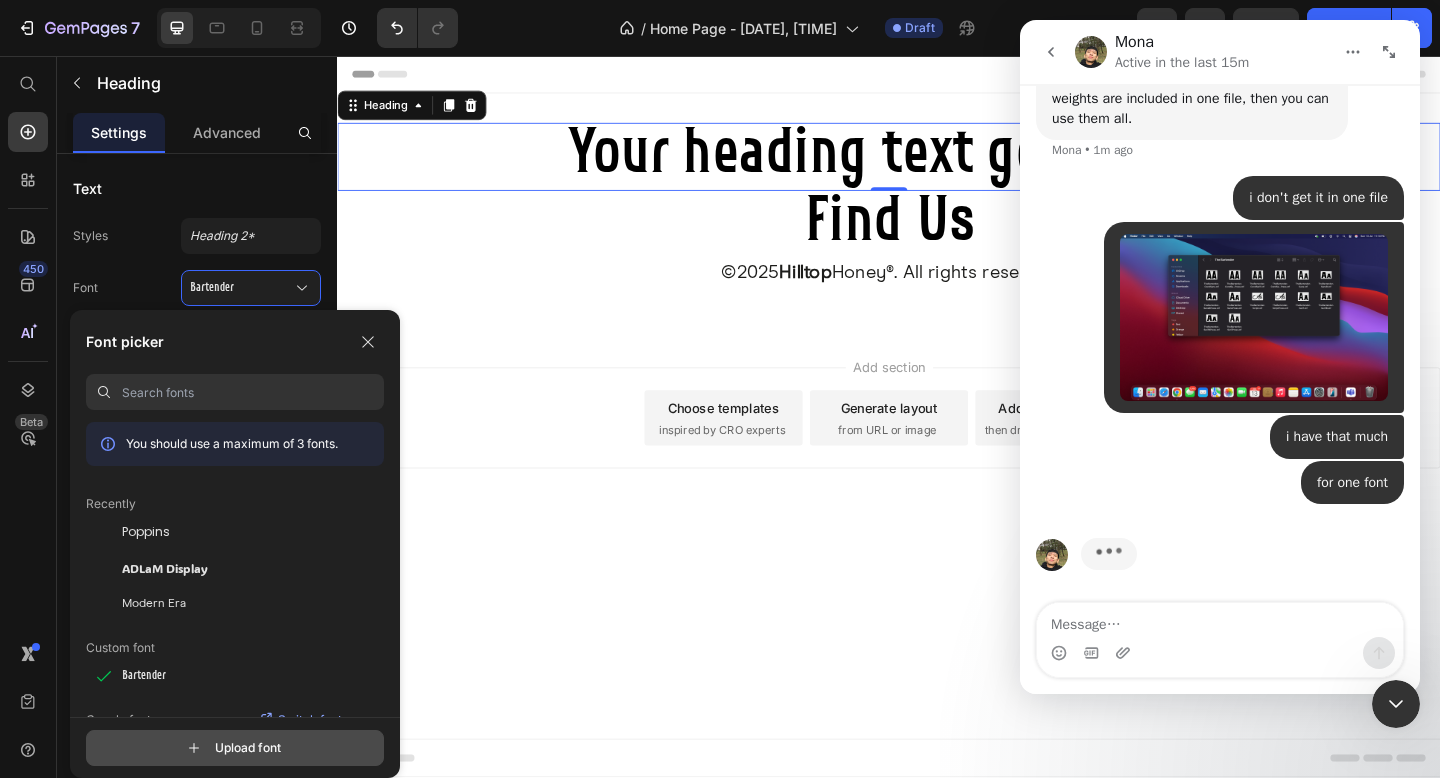 click 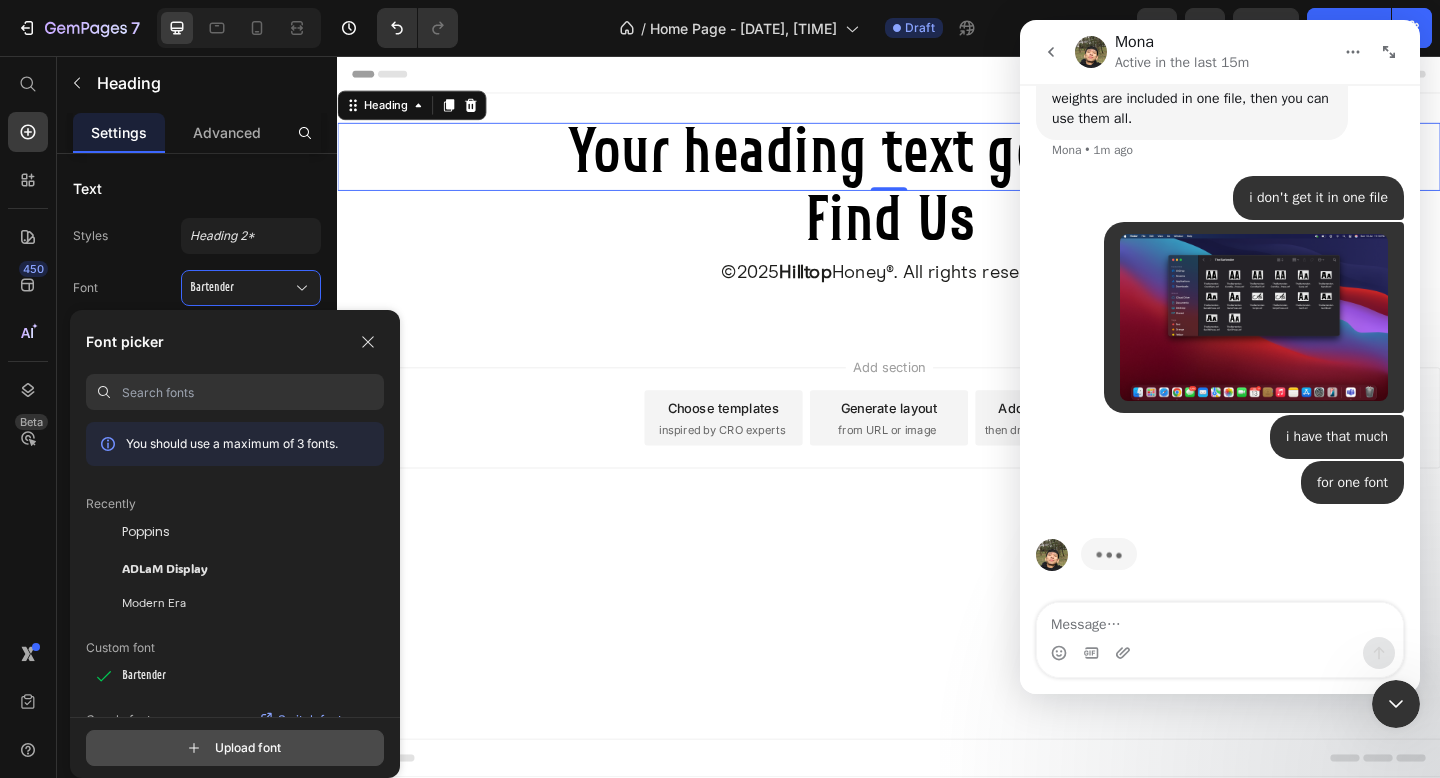 click 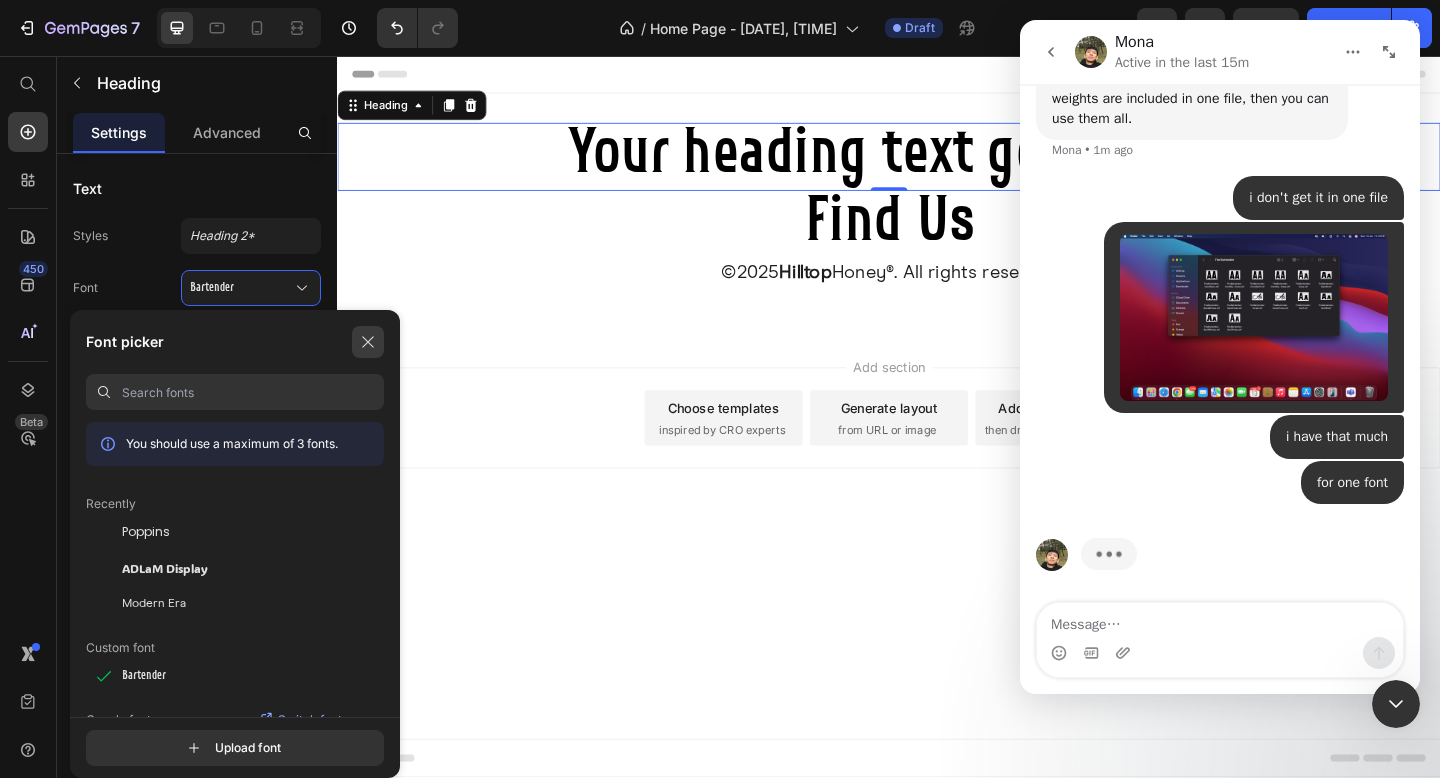 click 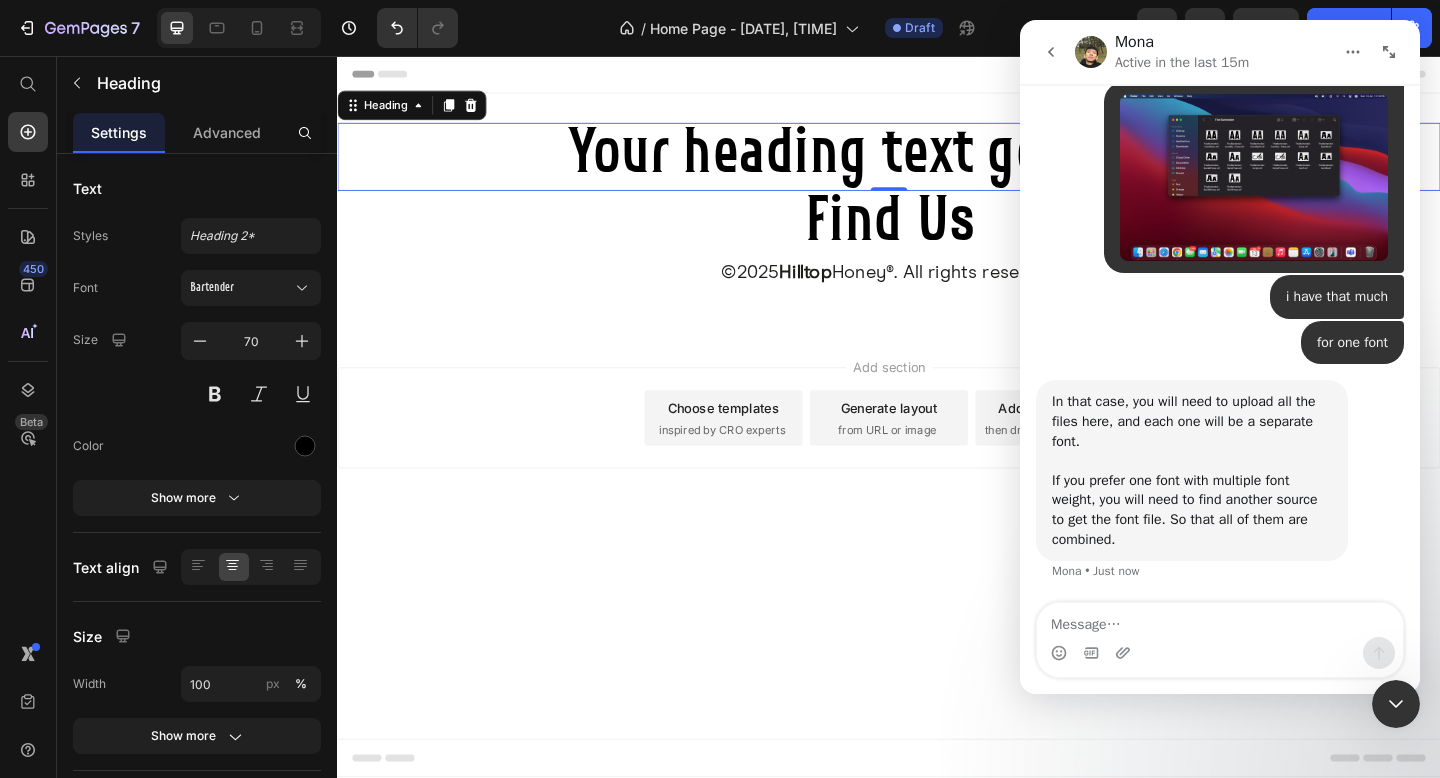 scroll, scrollTop: 1910, scrollLeft: 0, axis: vertical 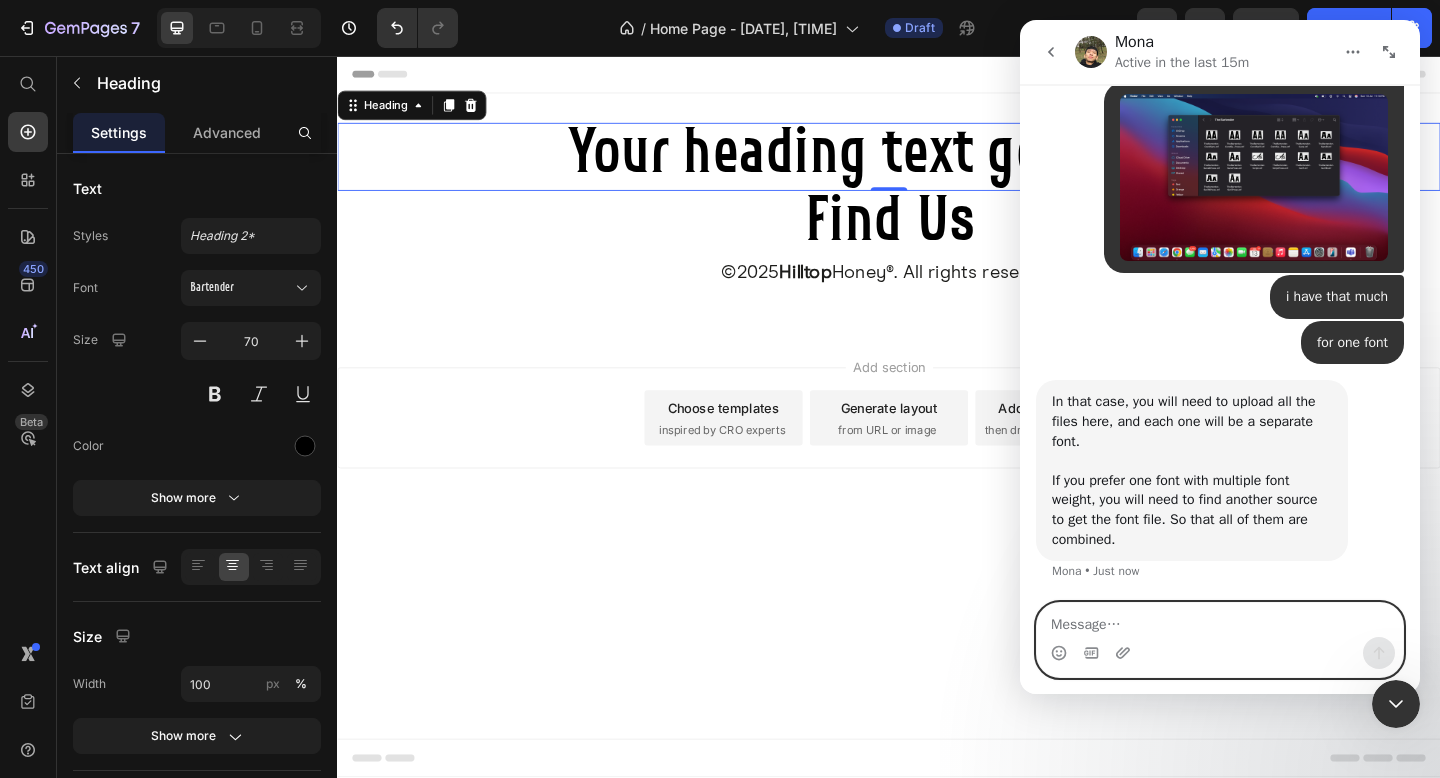 click at bounding box center [1220, 620] 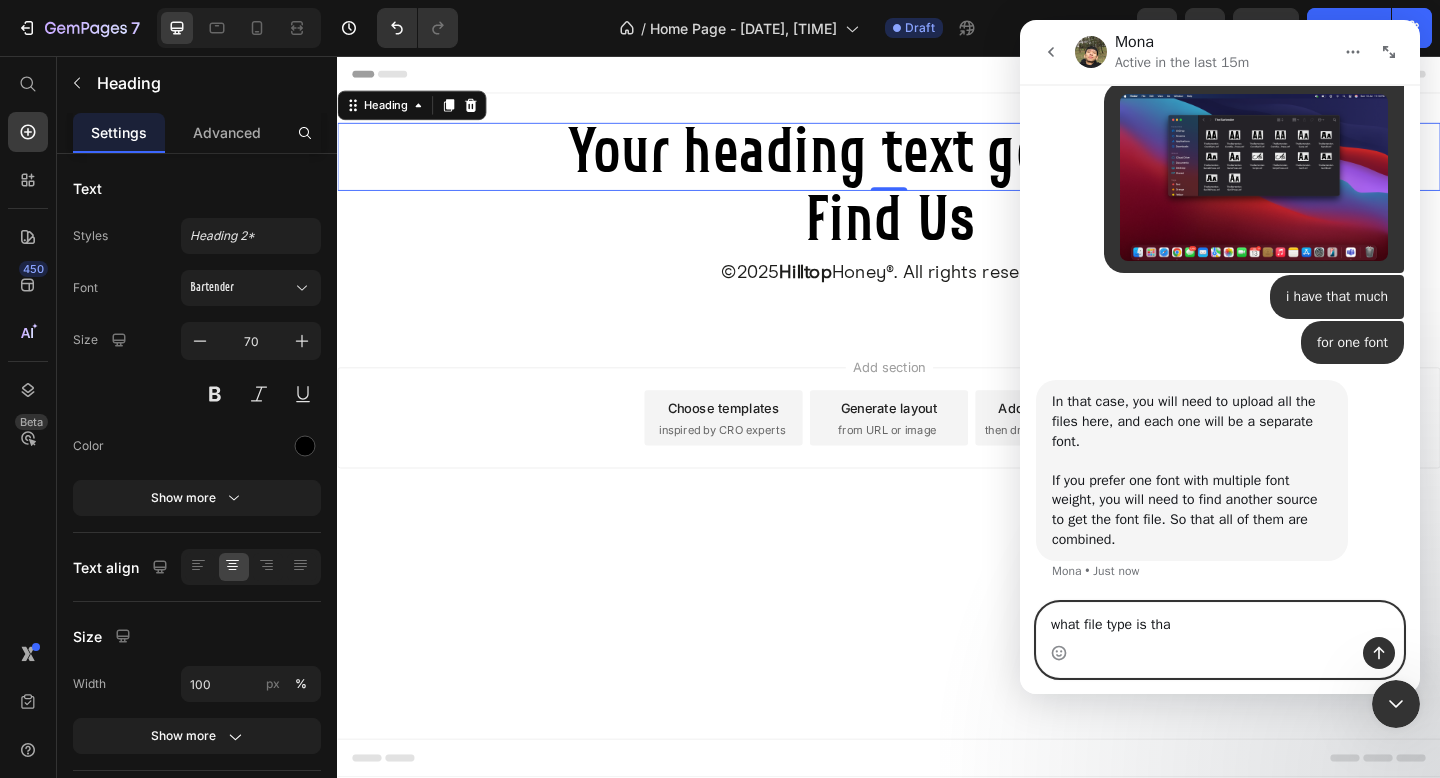 type on "what file type is that" 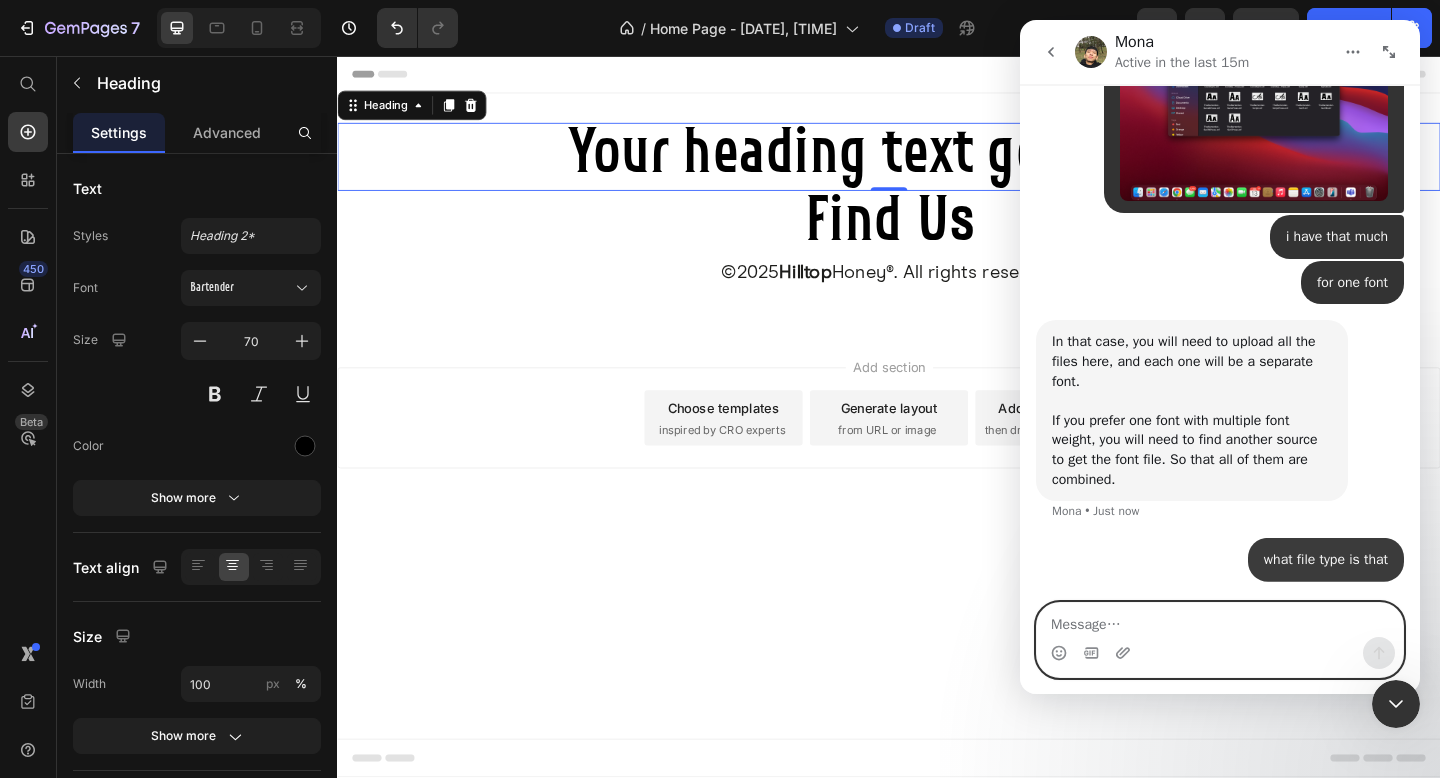 scroll, scrollTop: 1969, scrollLeft: 0, axis: vertical 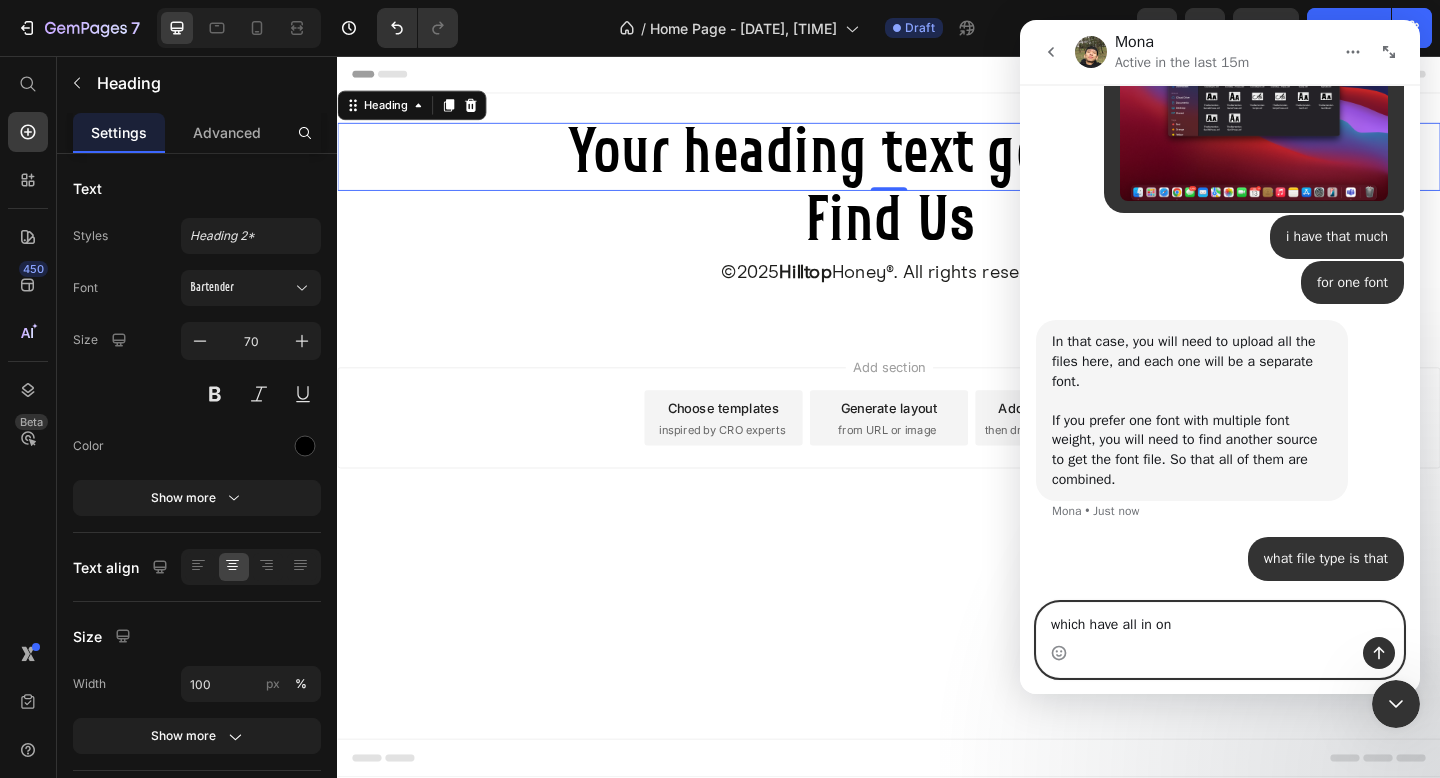 type on "which have all in one" 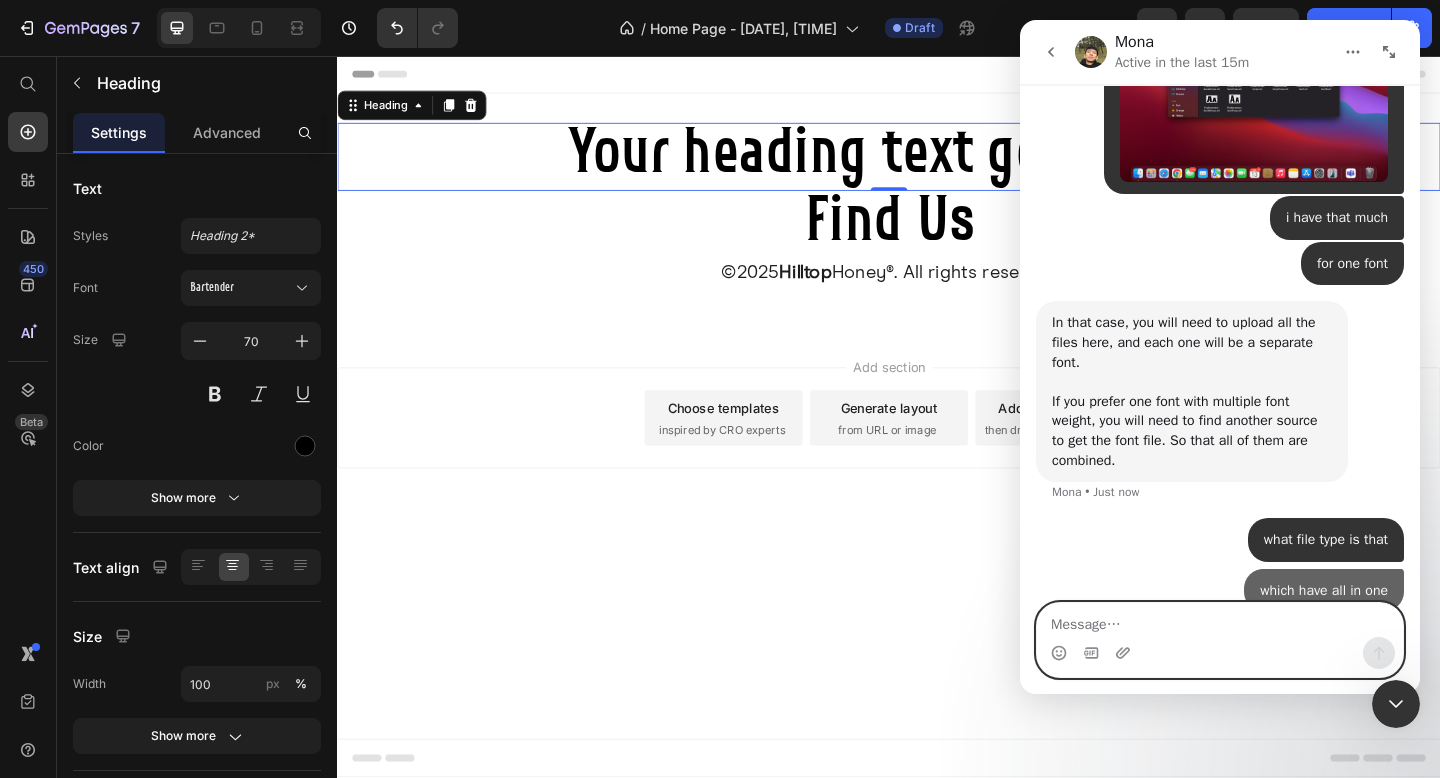 scroll, scrollTop: 2015, scrollLeft: 0, axis: vertical 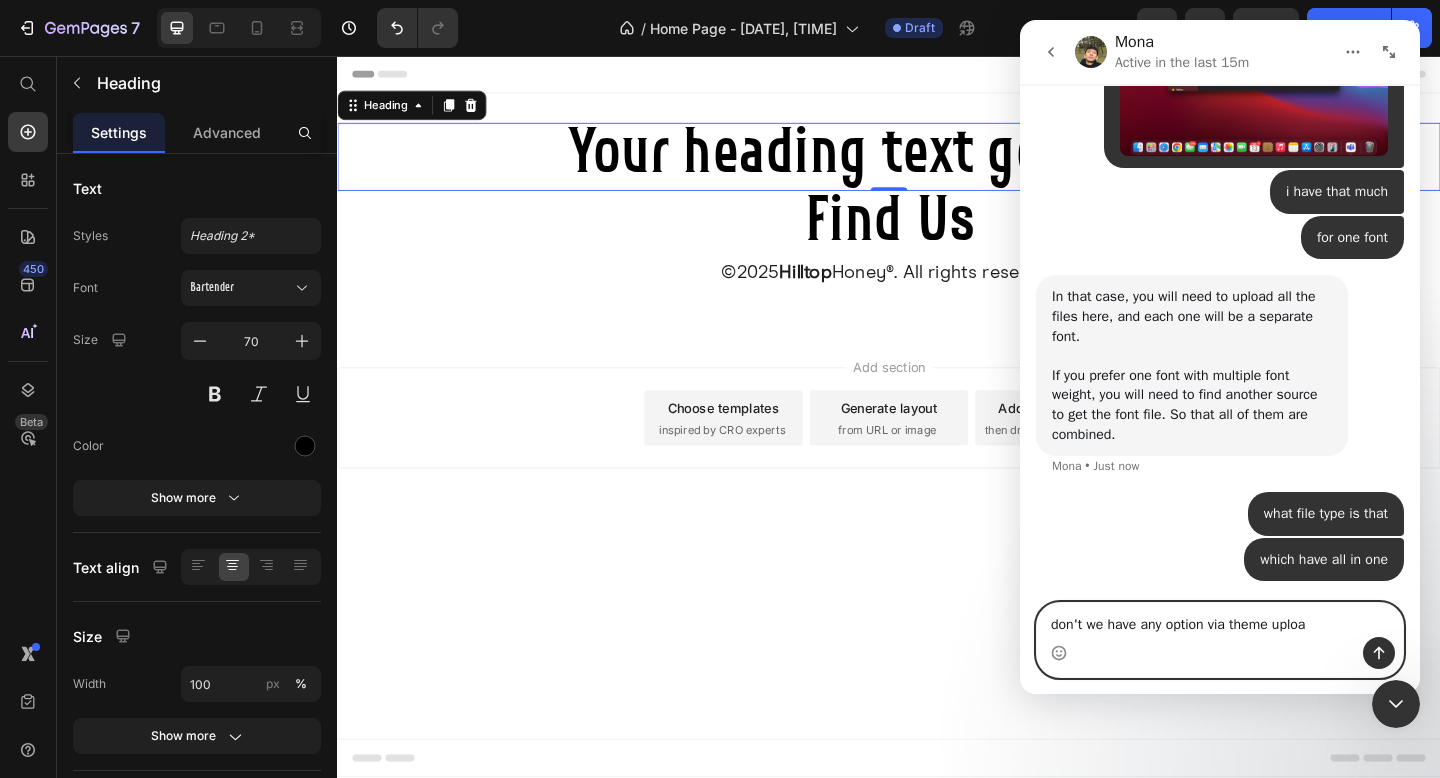 type on "don't we have any option via theme upload" 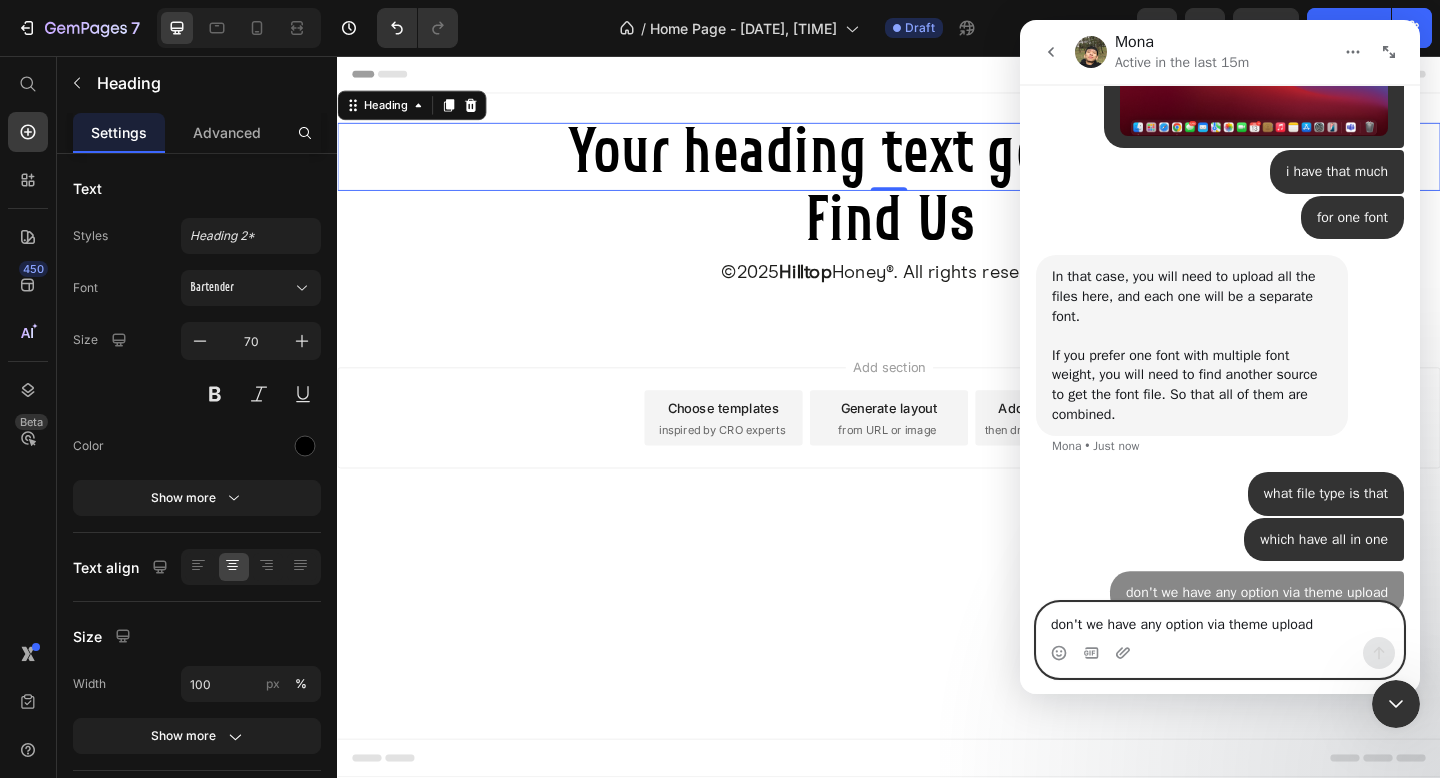 type 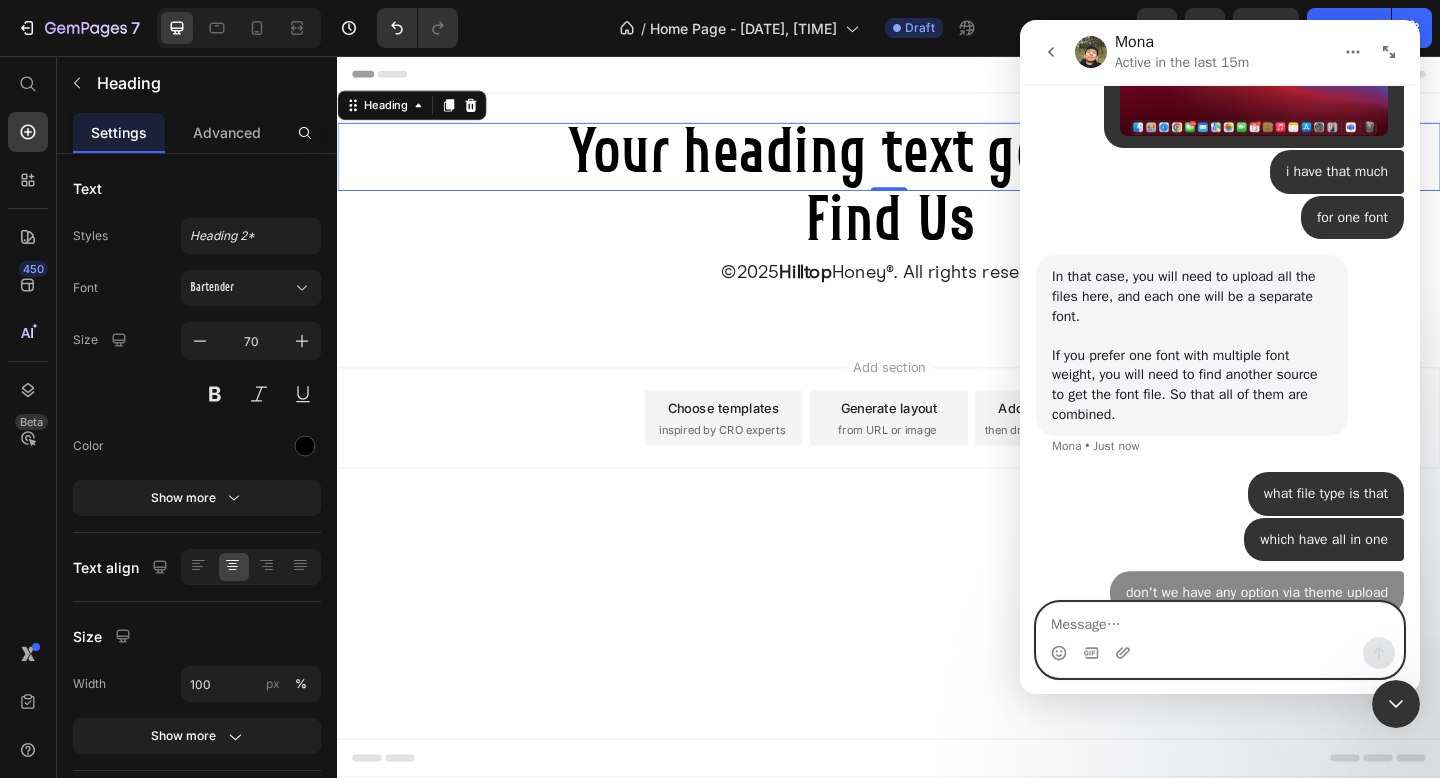 scroll, scrollTop: 2060, scrollLeft: 0, axis: vertical 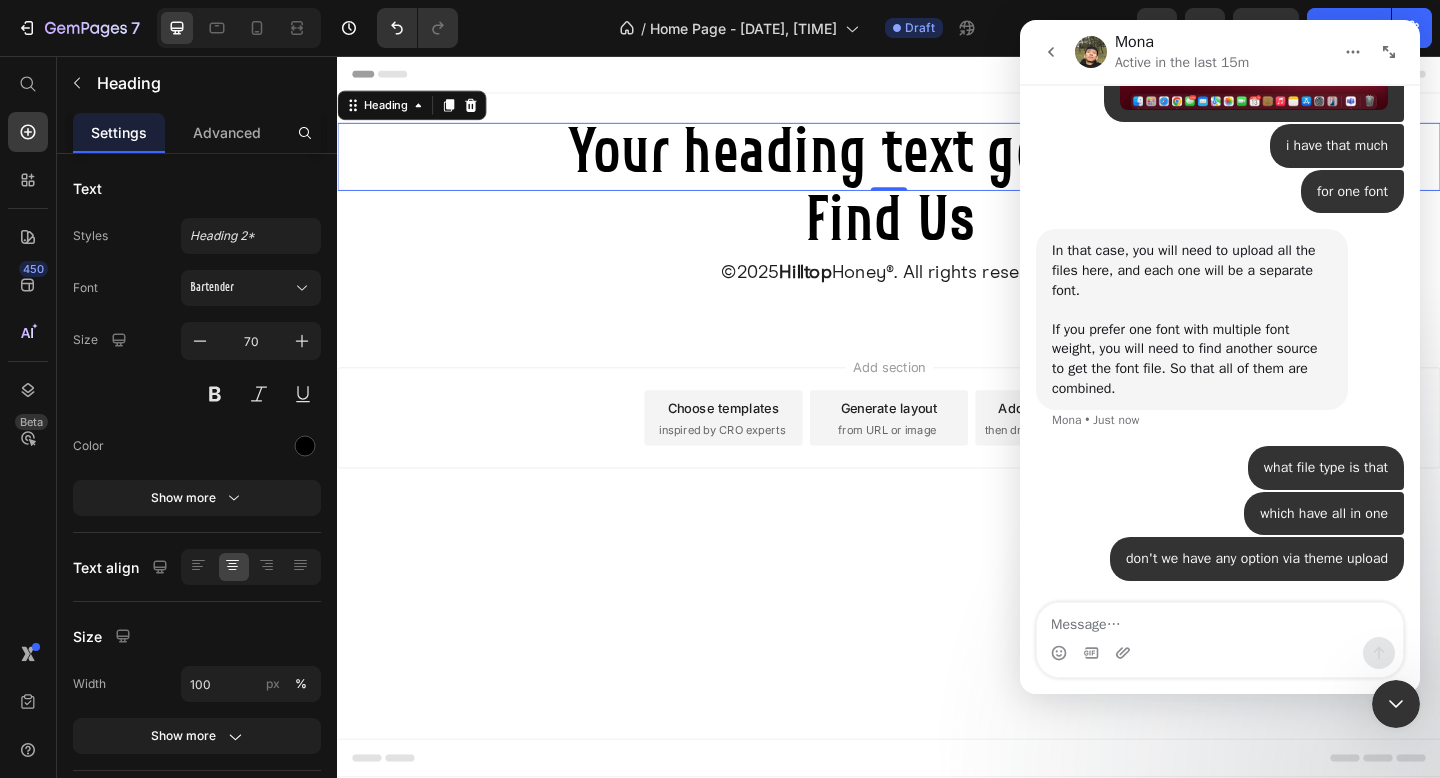 click 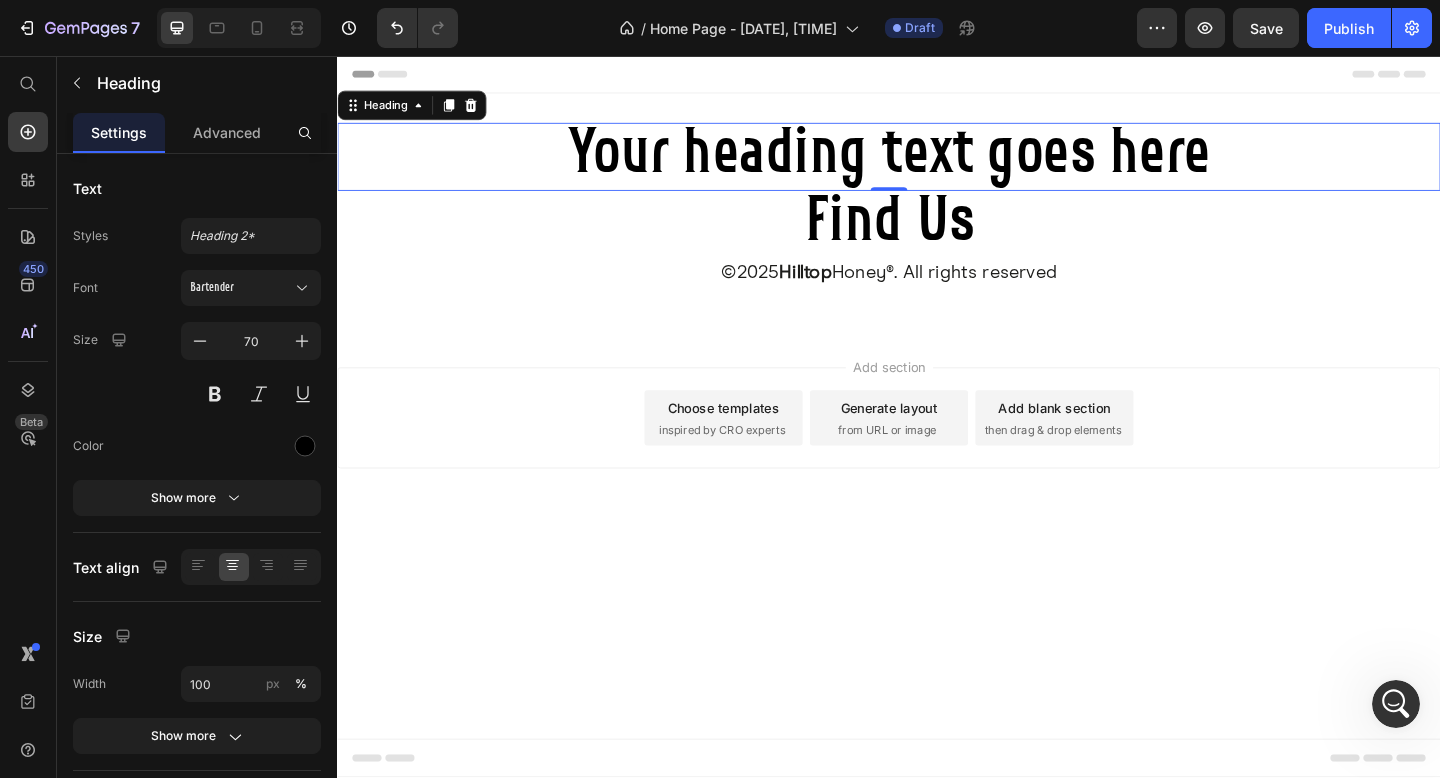 click on "Your heading text goes here" at bounding box center [937, 166] 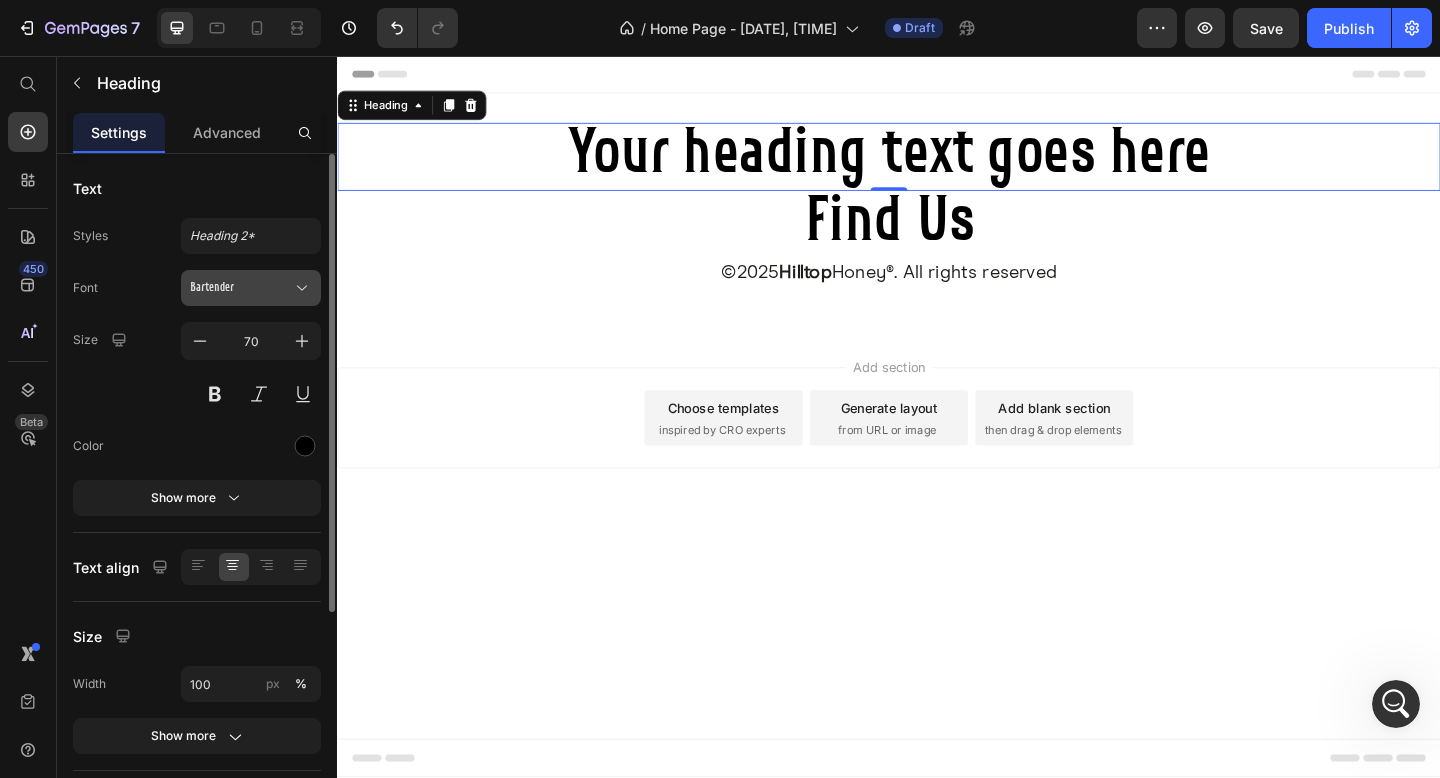 click on "Bartender" at bounding box center (241, 288) 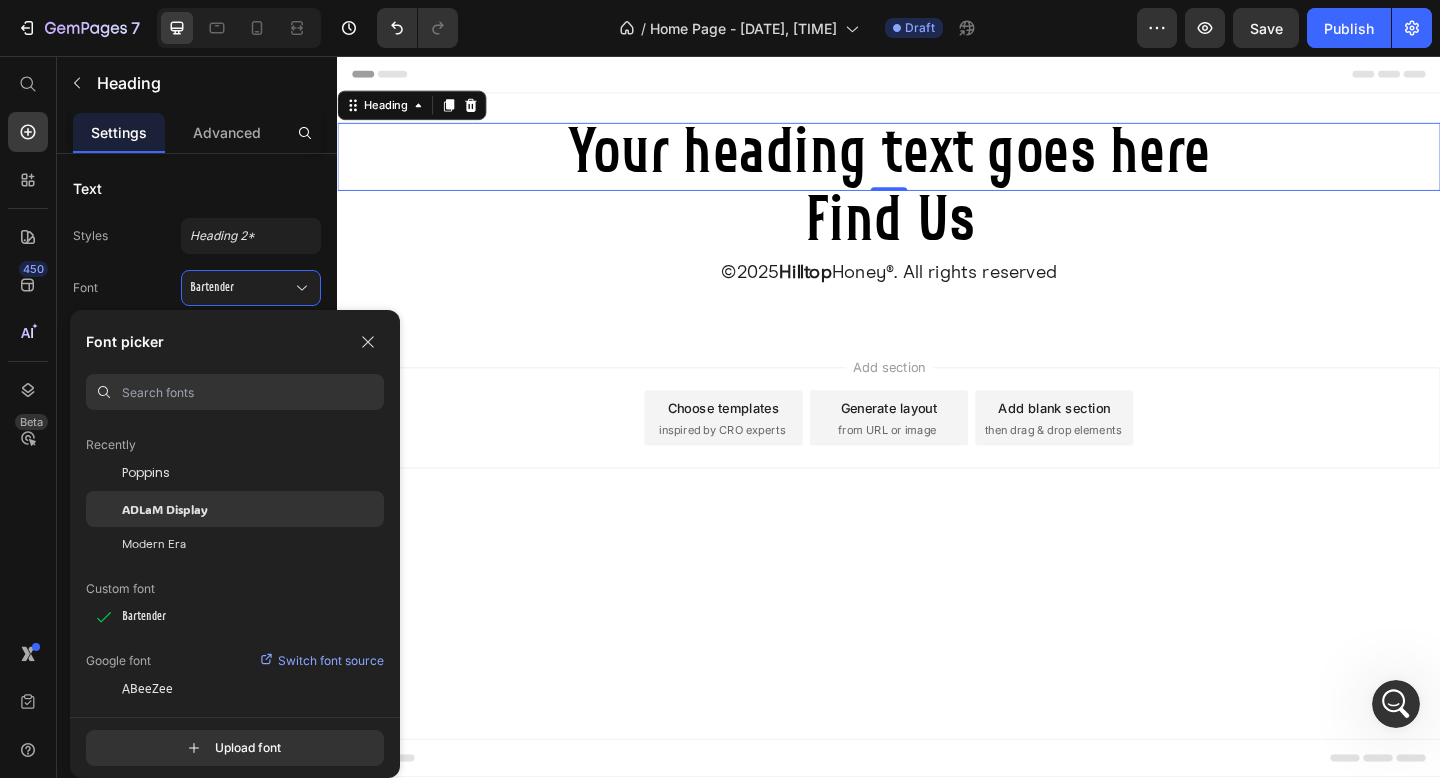 scroll, scrollTop: 98, scrollLeft: 0, axis: vertical 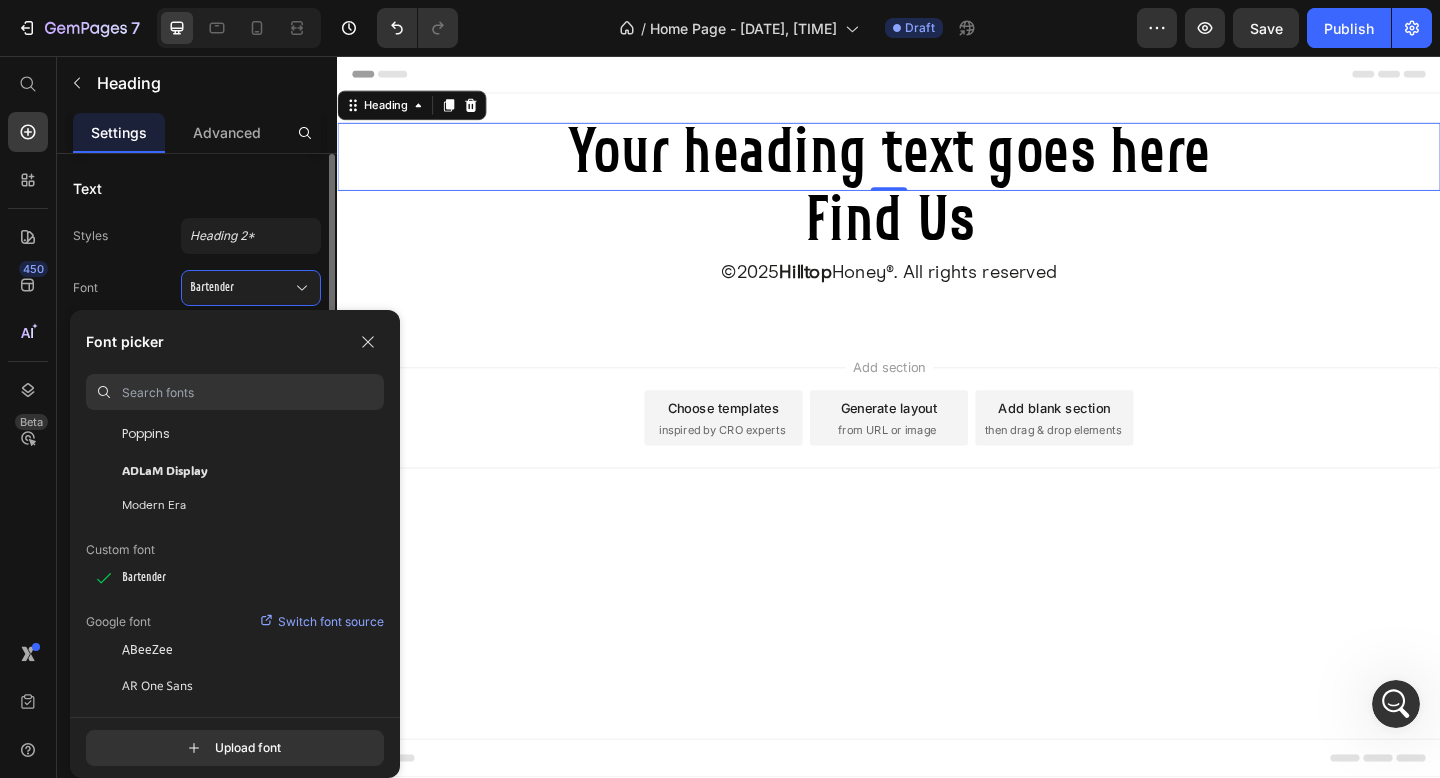 click on "Font Bartender" at bounding box center [197, 288] 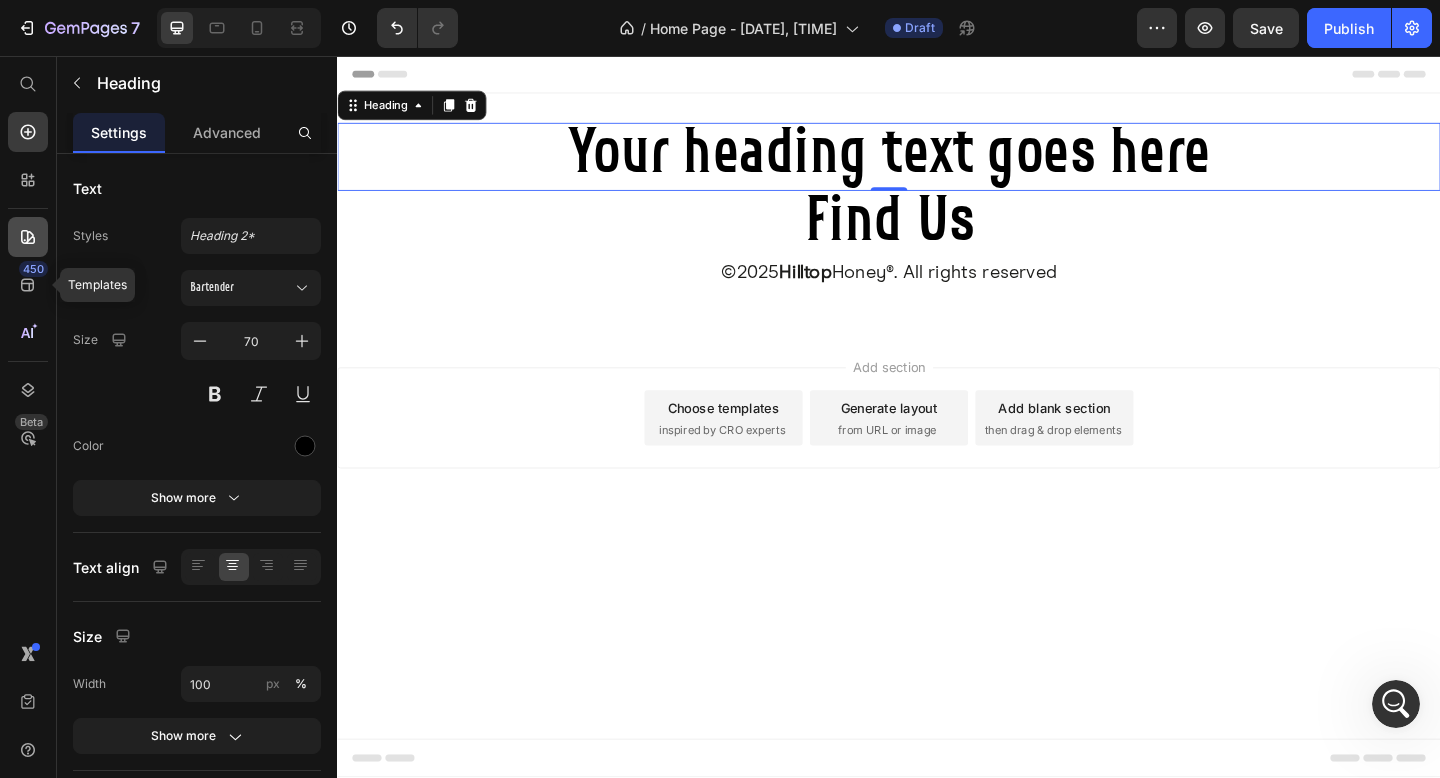 scroll, scrollTop: 2137, scrollLeft: 0, axis: vertical 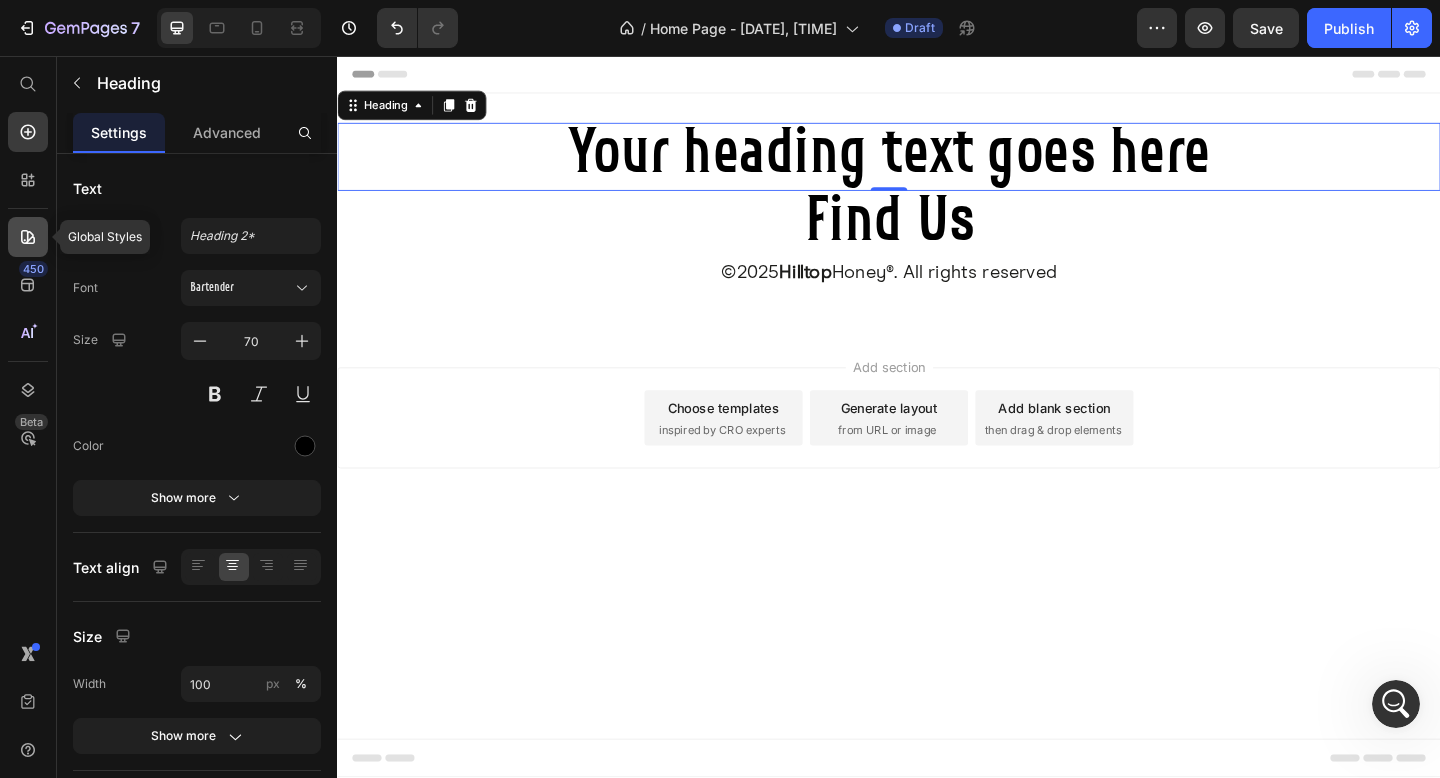 click 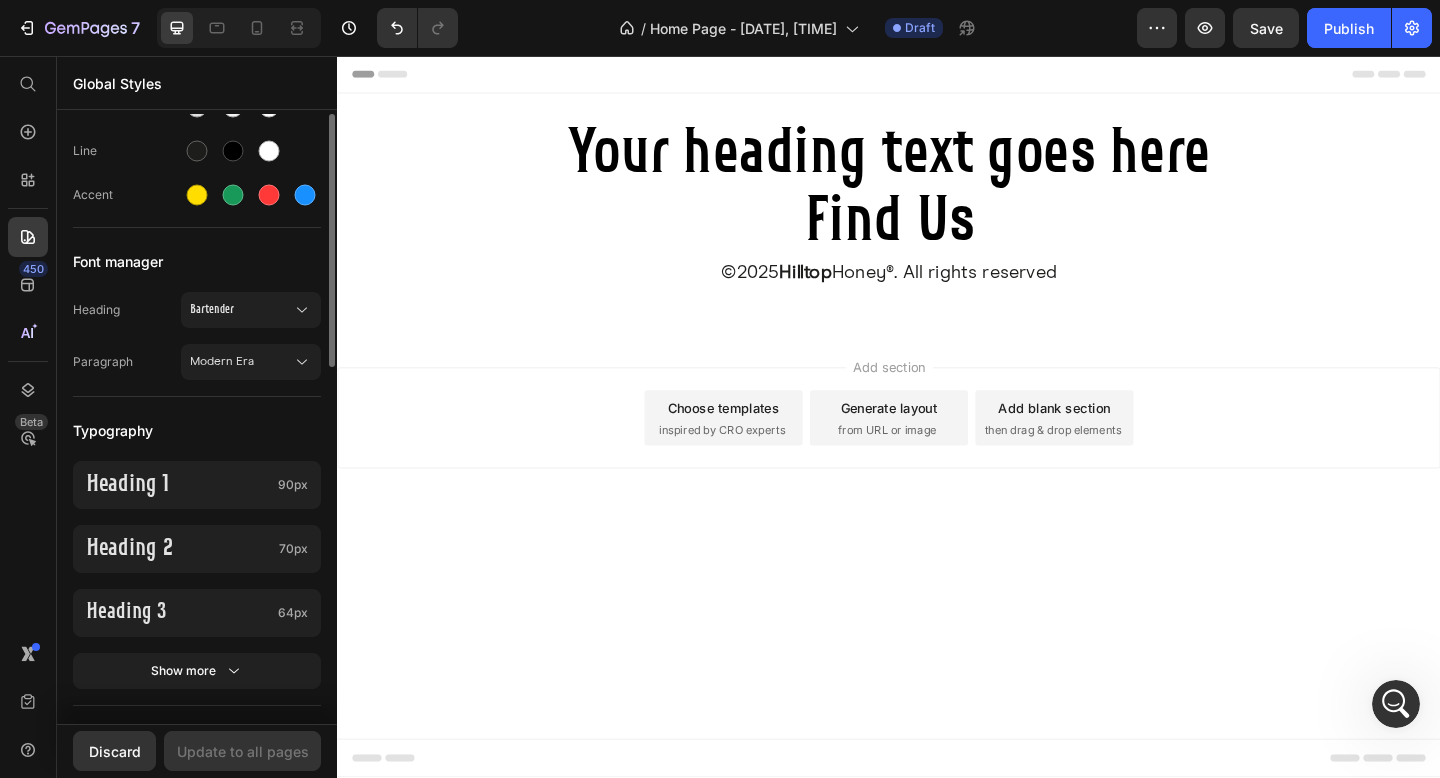 scroll, scrollTop: 208, scrollLeft: 0, axis: vertical 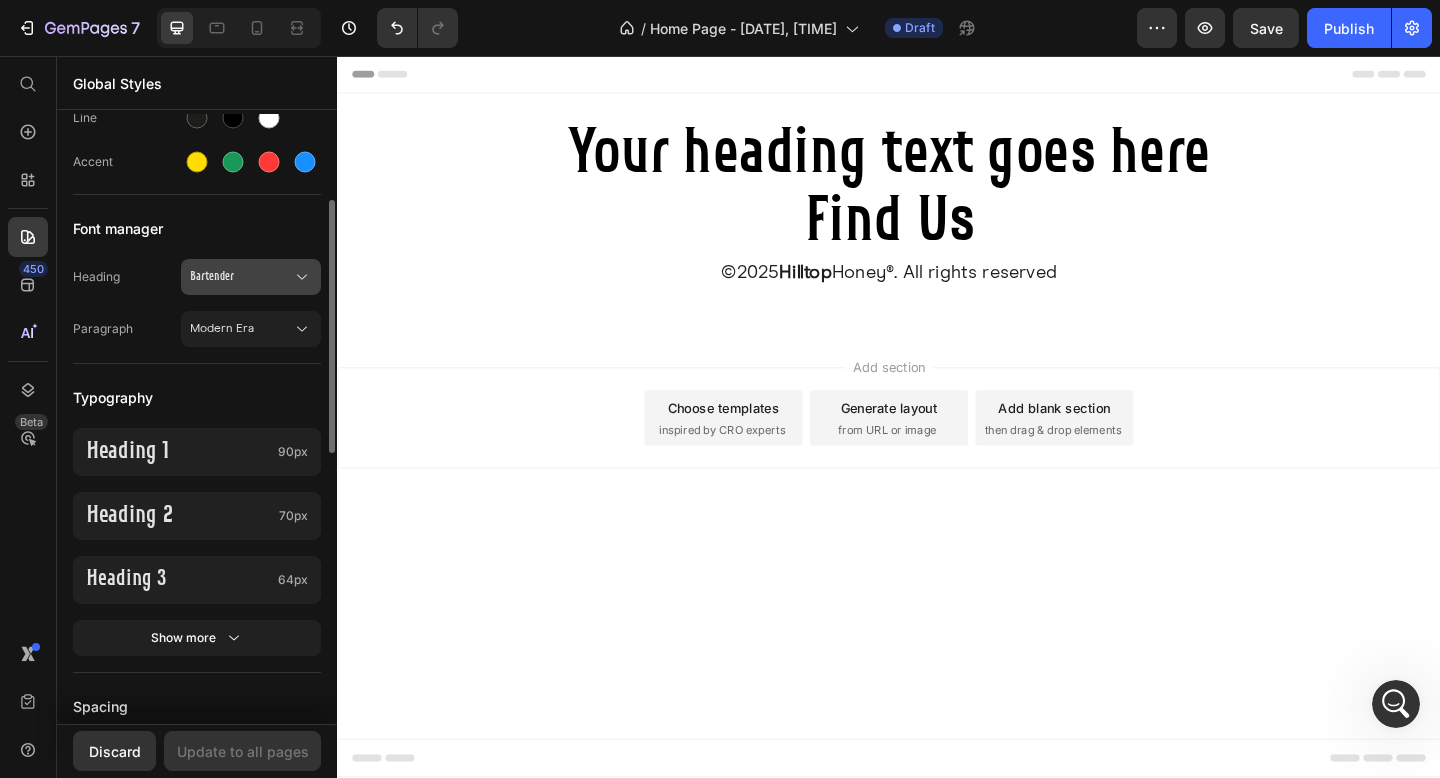 click on "Bartender" at bounding box center (241, 277) 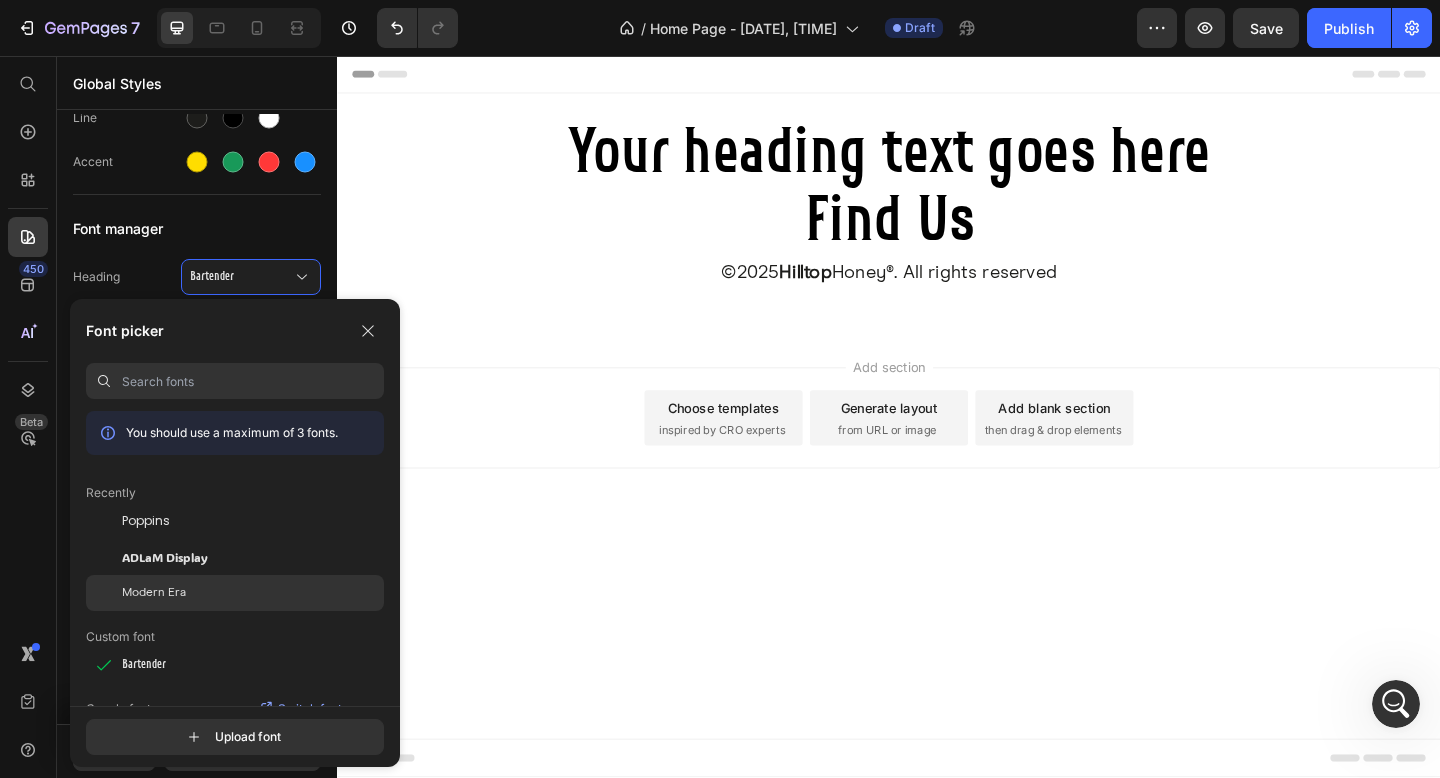 click on "Modern Era" 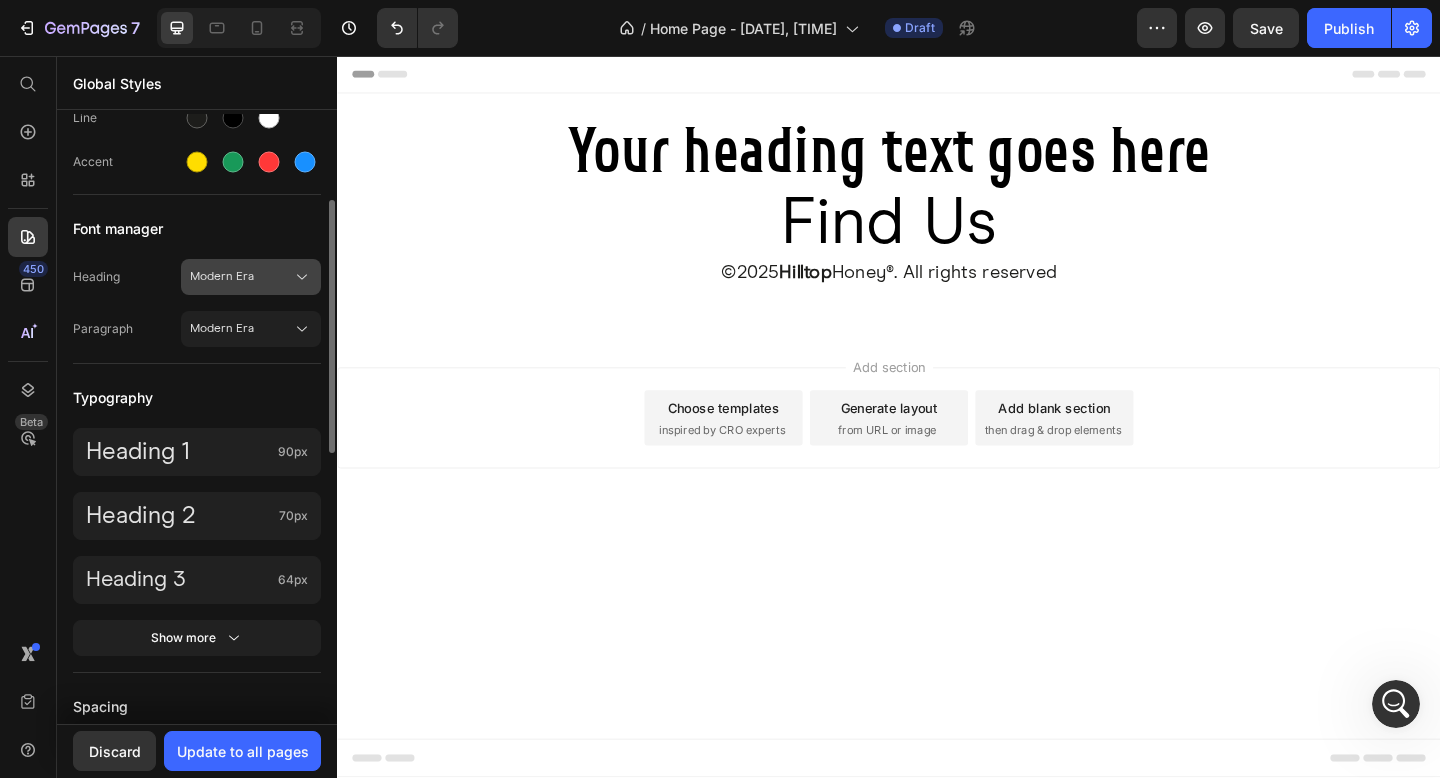 click on "Modern Era" at bounding box center (251, 277) 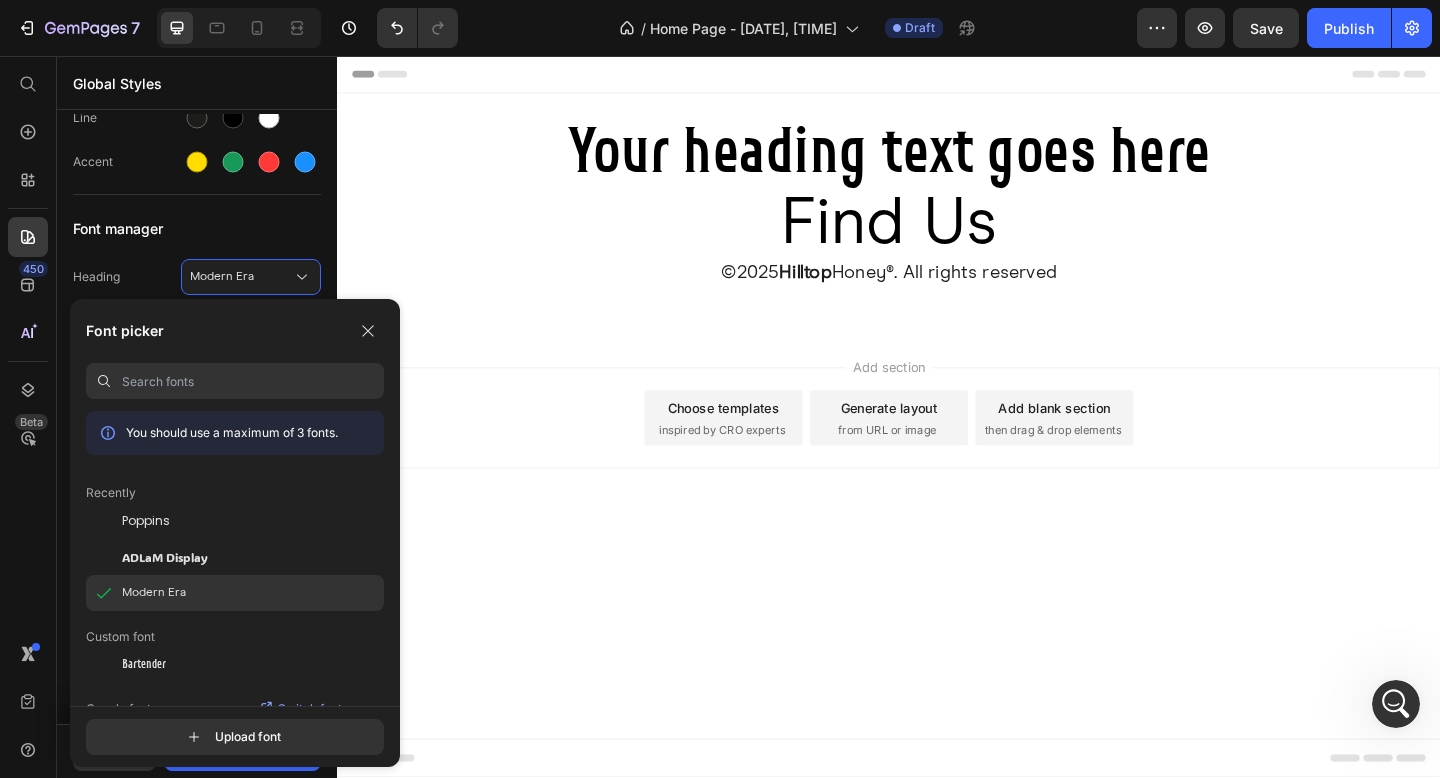 click on "Modern Era" 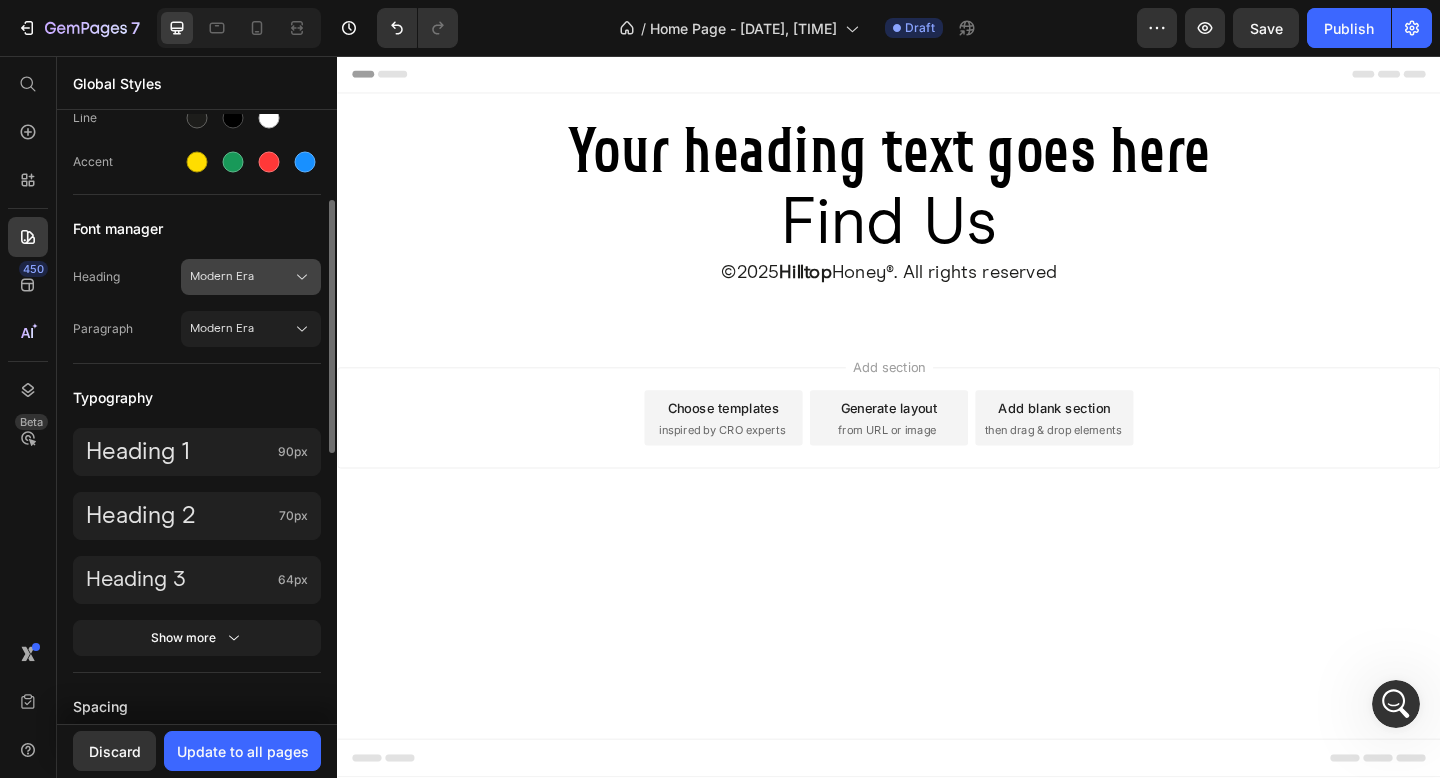 click on "Modern Era" at bounding box center [241, 277] 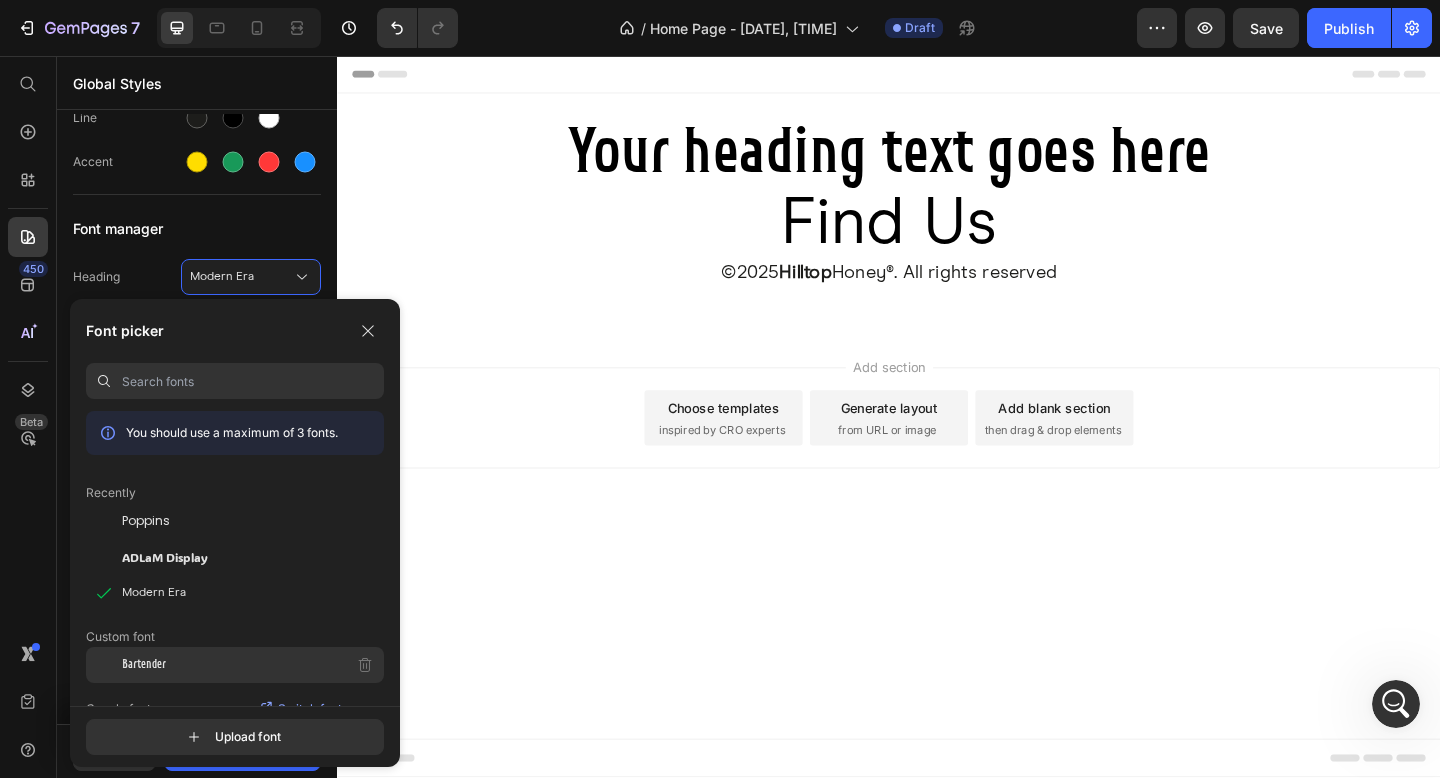click on "Bartender" 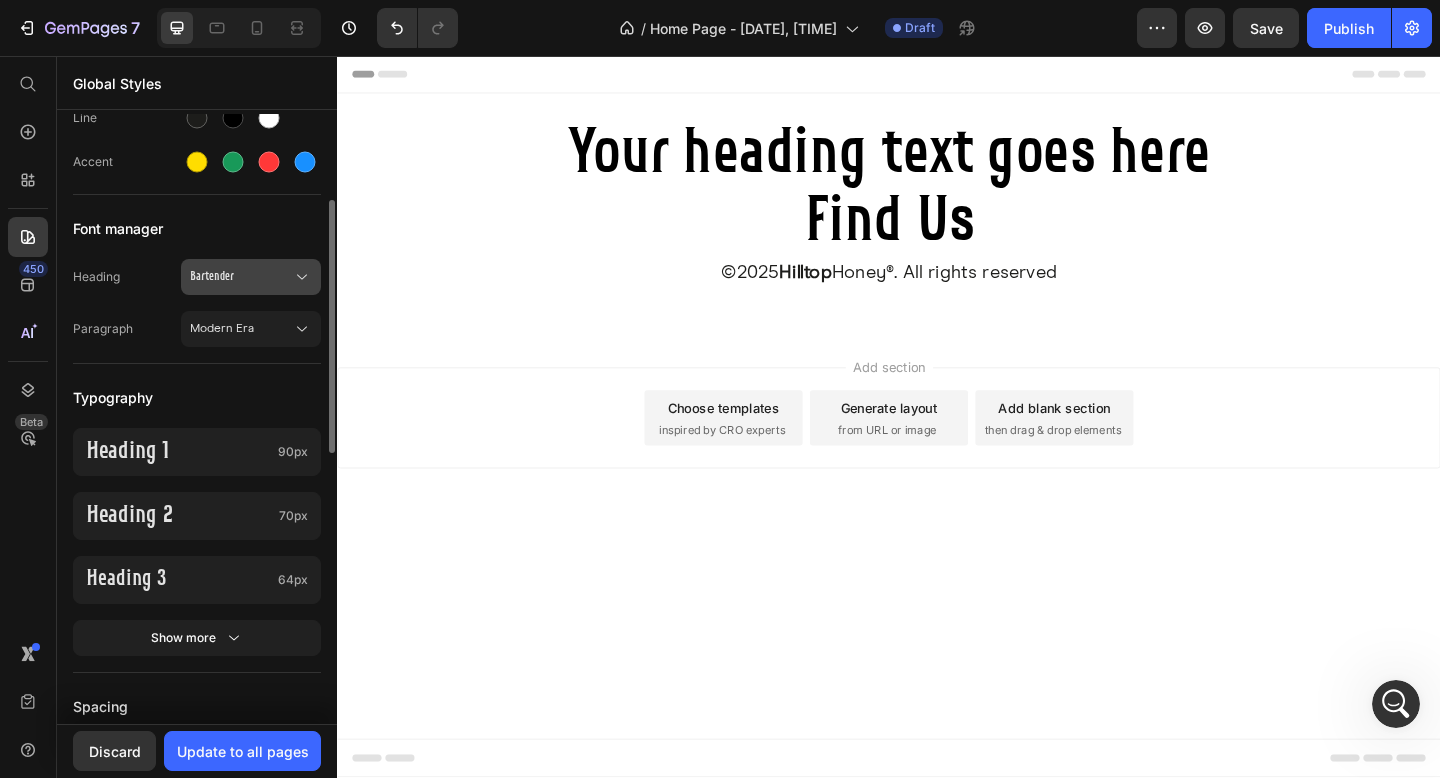 click on "Bartender" at bounding box center [241, 277] 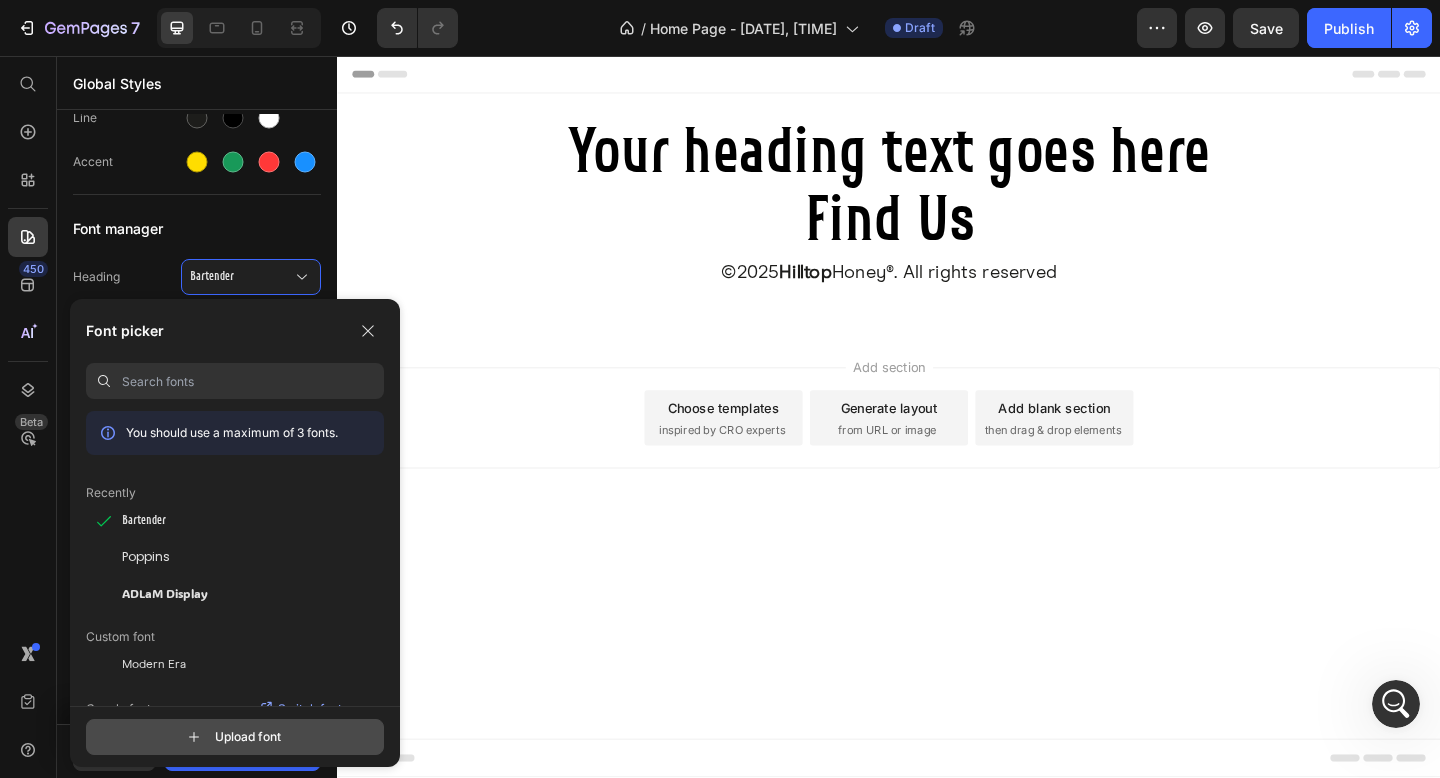 click 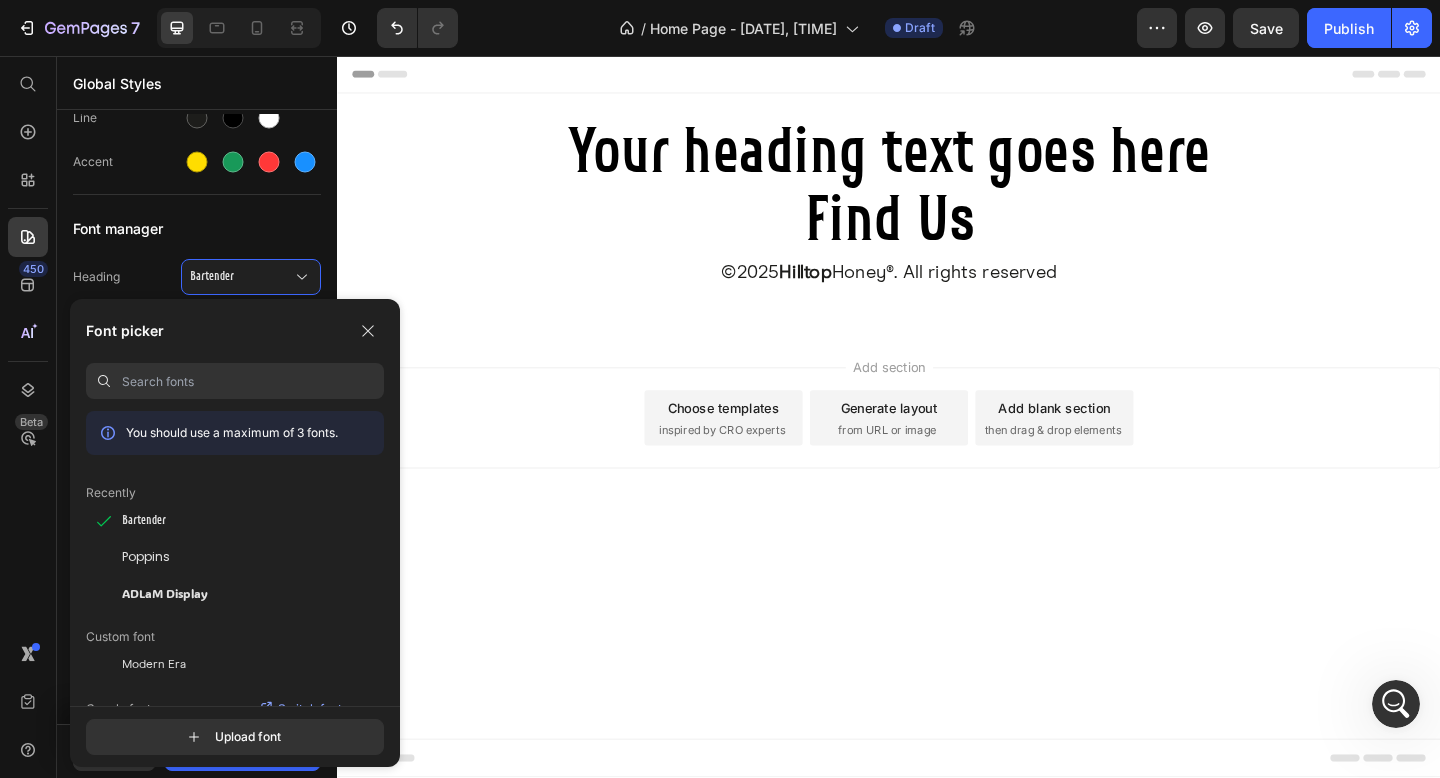 scroll, scrollTop: 2060, scrollLeft: 0, axis: vertical 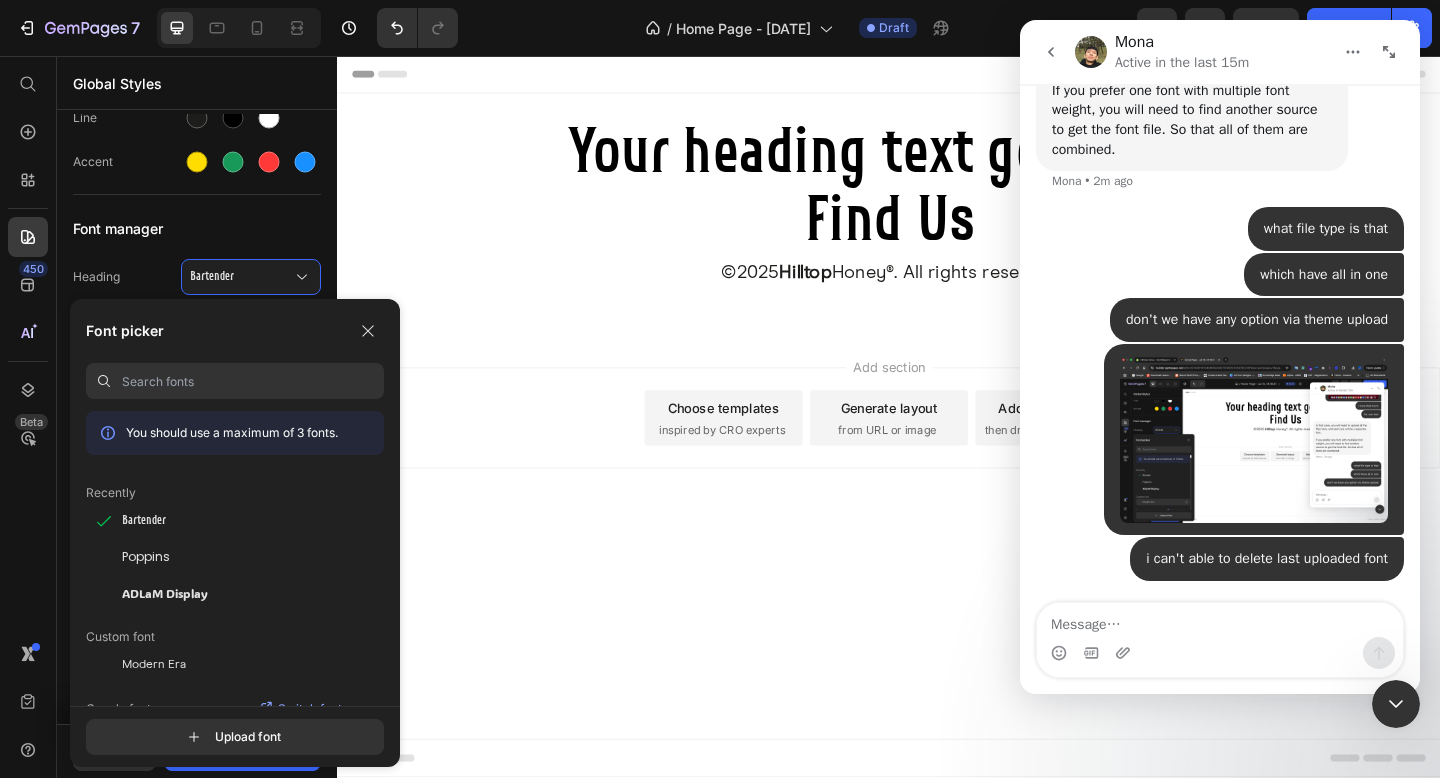click on "Home Page - [DATE] Header Your heading text goes here Heading Find Us Heading ©2025 [COMPANY]®. All rights reserved Text Block Row Section 1 Root Start with Sections from sidebar Add sections Add elements Start with Generating from URL or image Add section Choose templates inspired by CRO experts Generate layout from URL or image Add blank section then drag & drop elements Footer" at bounding box center (937, 448) 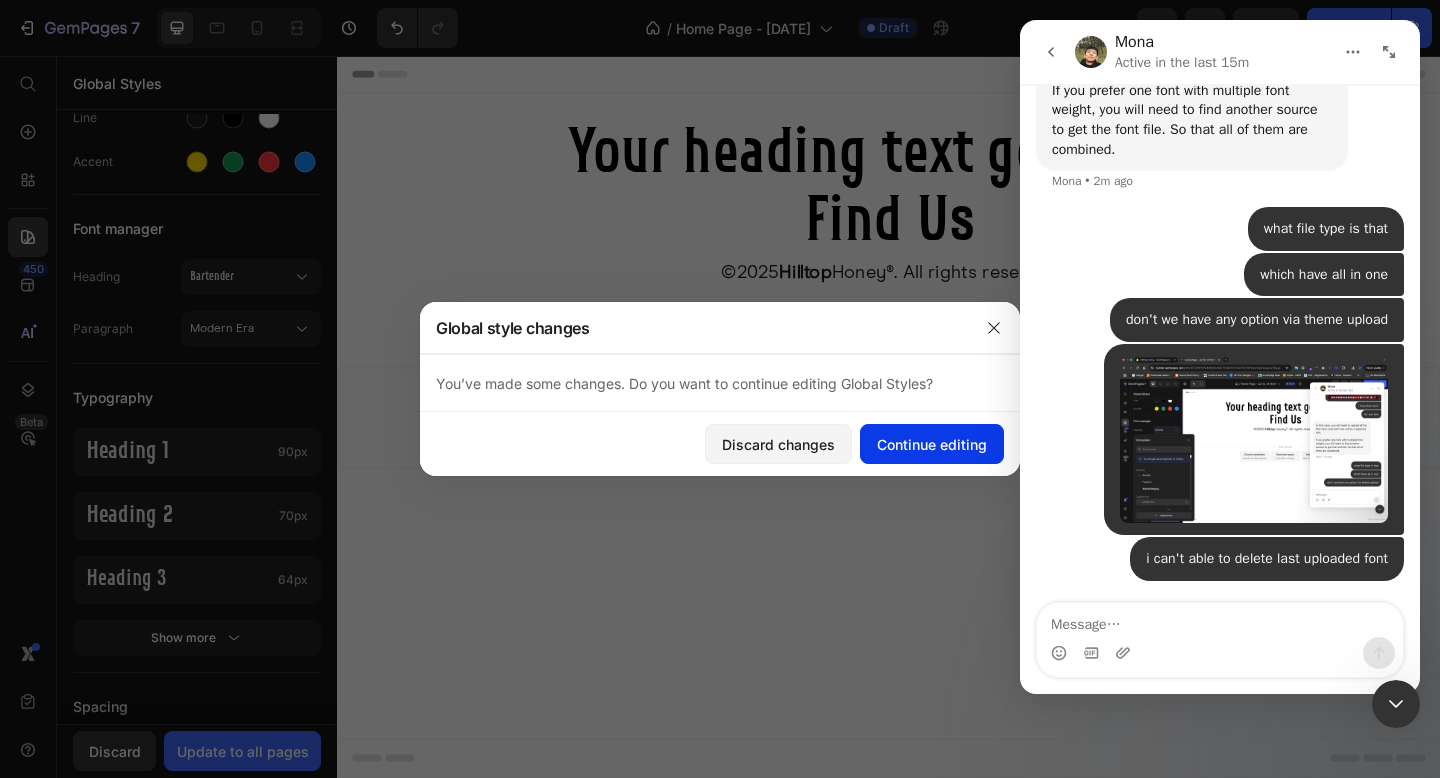 click on "Continue editing" at bounding box center (932, 444) 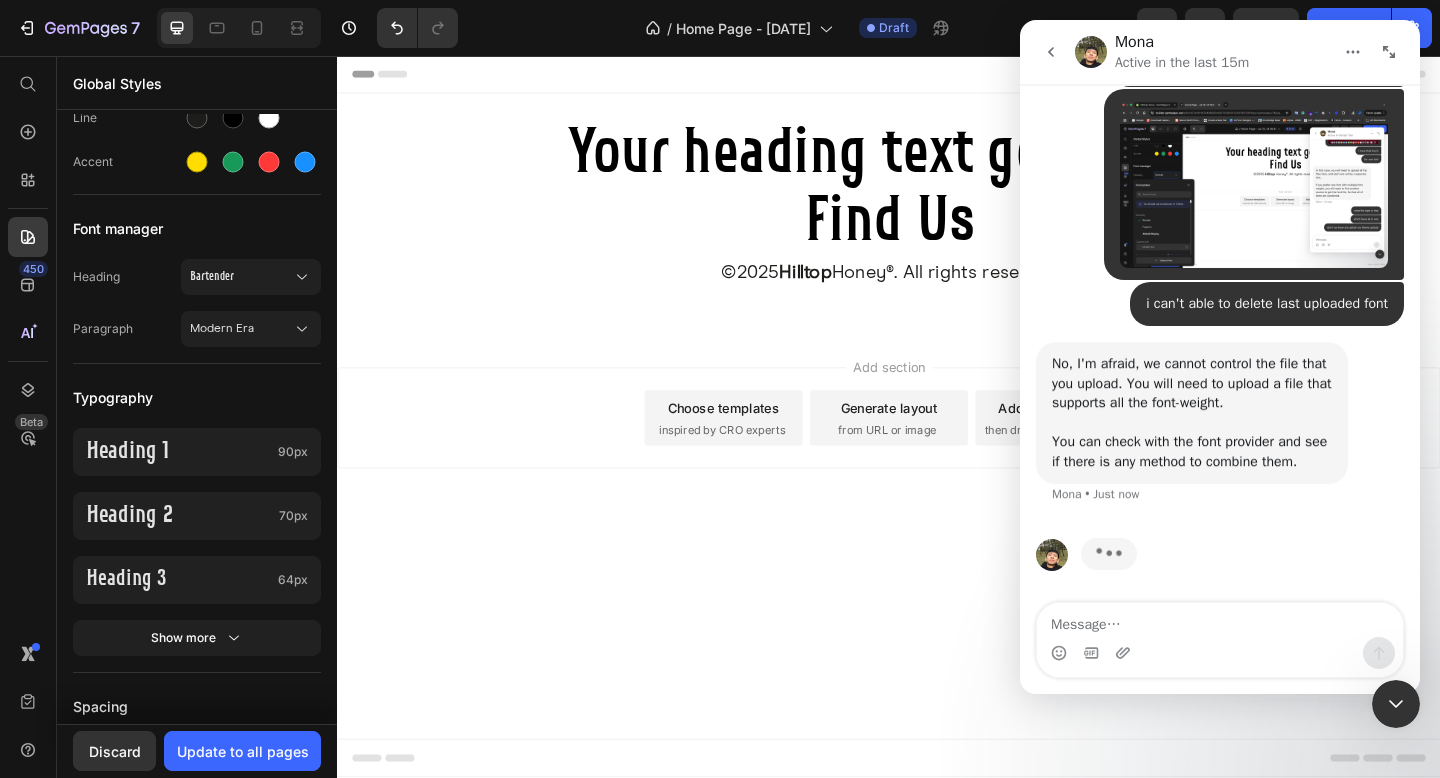 scroll, scrollTop: 2554, scrollLeft: 0, axis: vertical 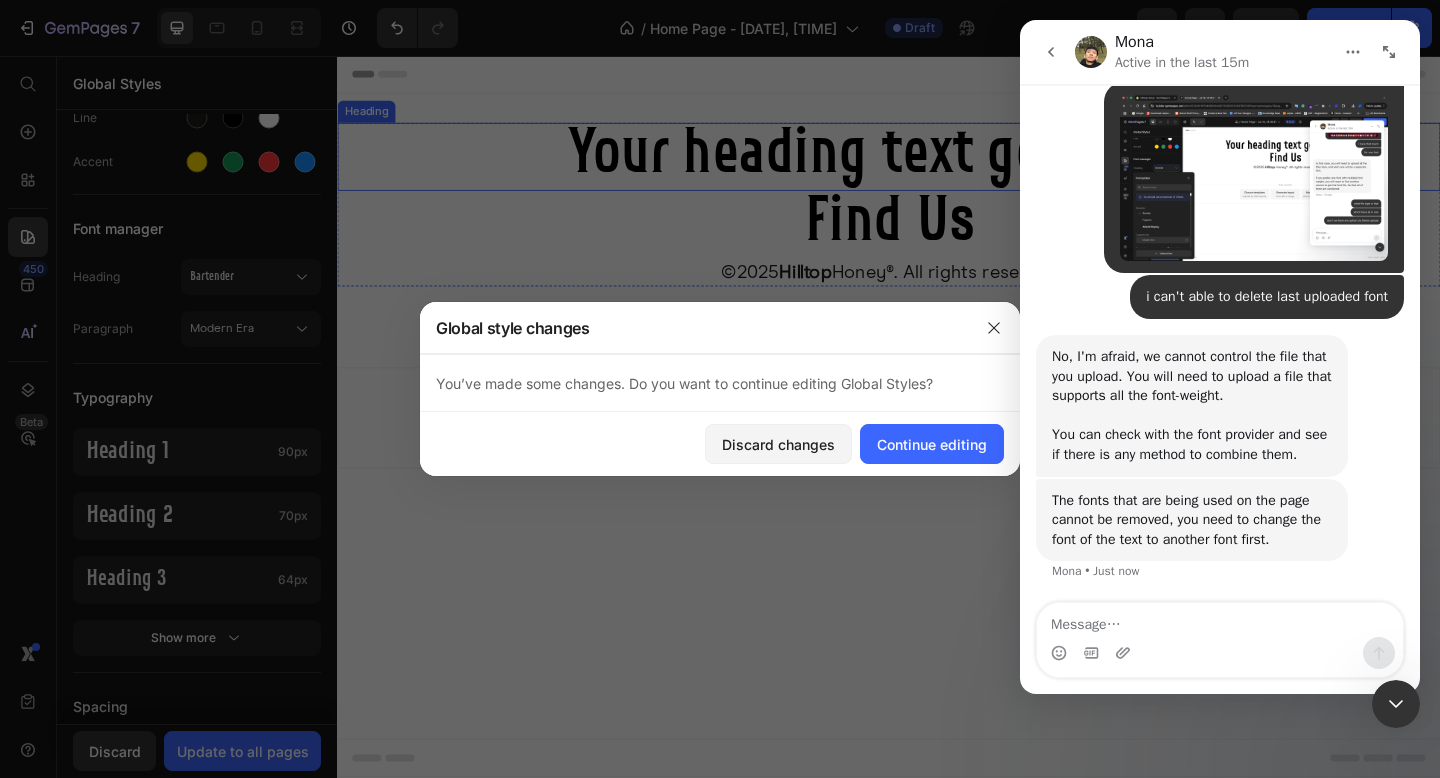 click on "Your heading text goes here" at bounding box center [937, 166] 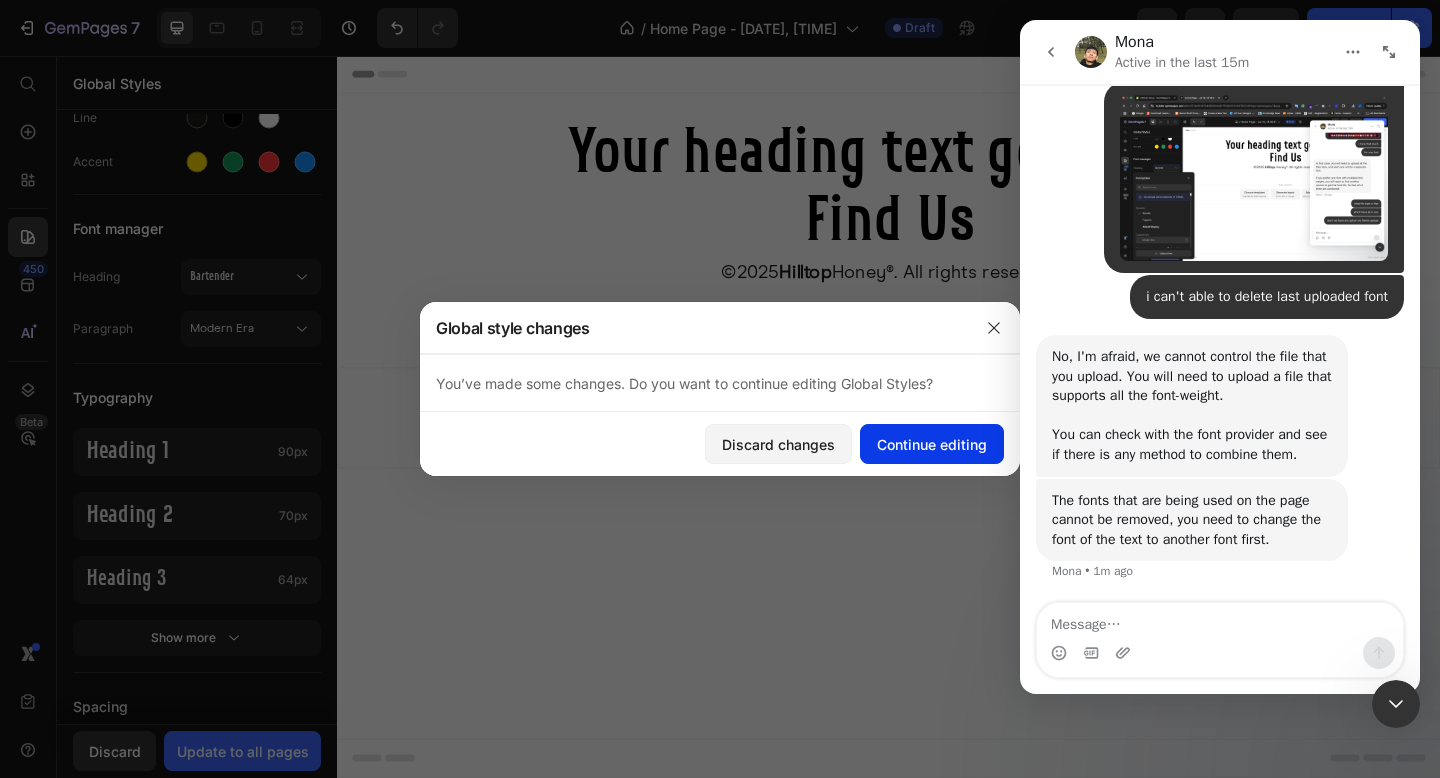 click on "Continue editing" at bounding box center [932, 444] 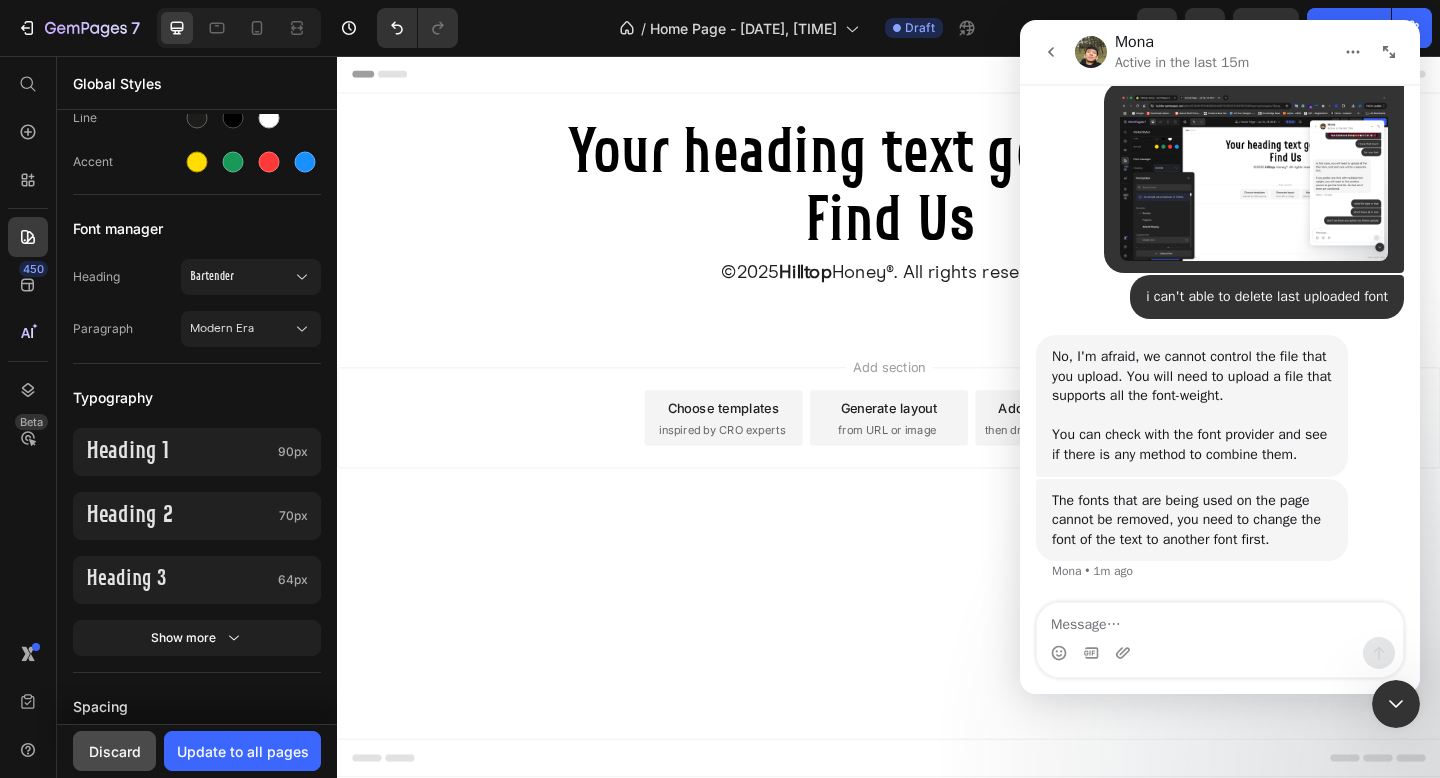 click on "Discard" at bounding box center [114, 751] 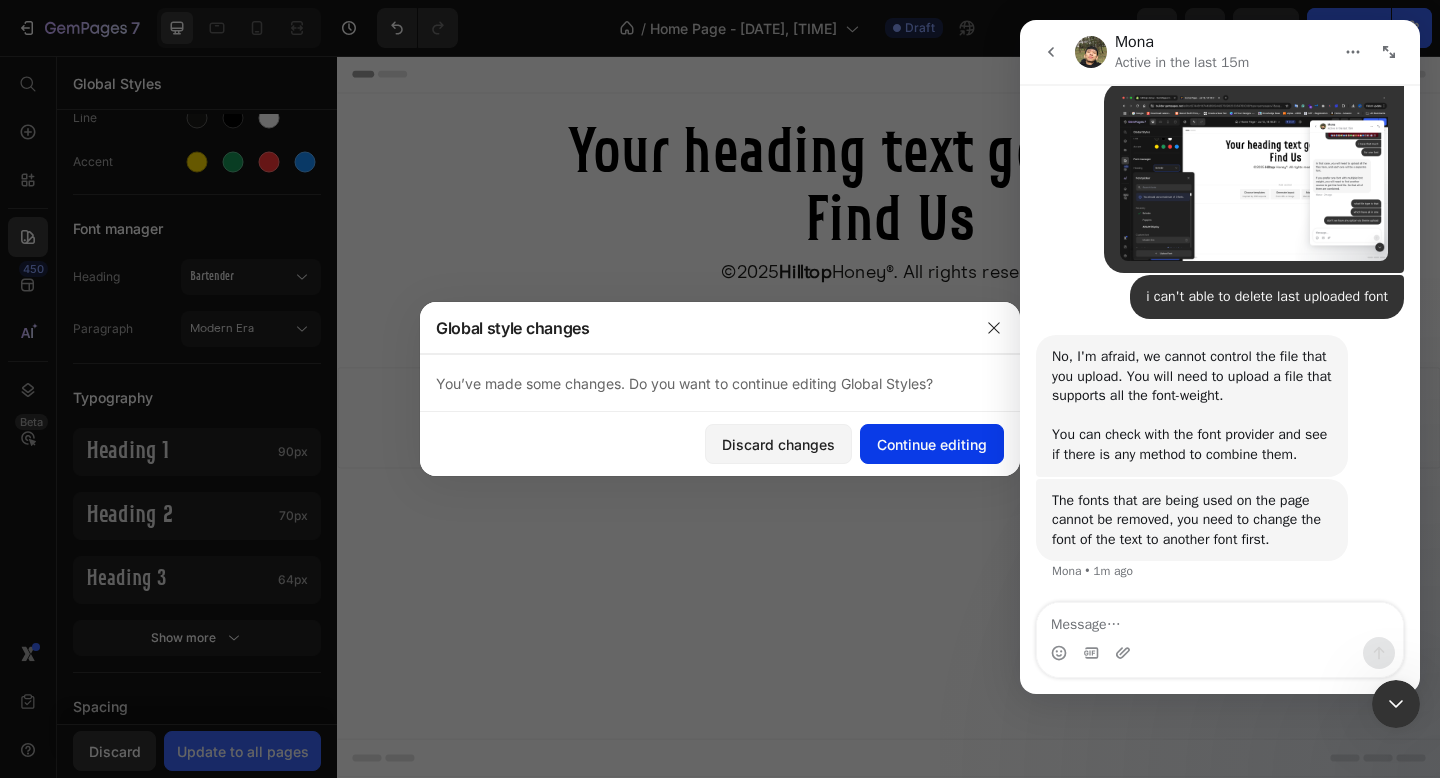 click on "Continue editing" at bounding box center [932, 444] 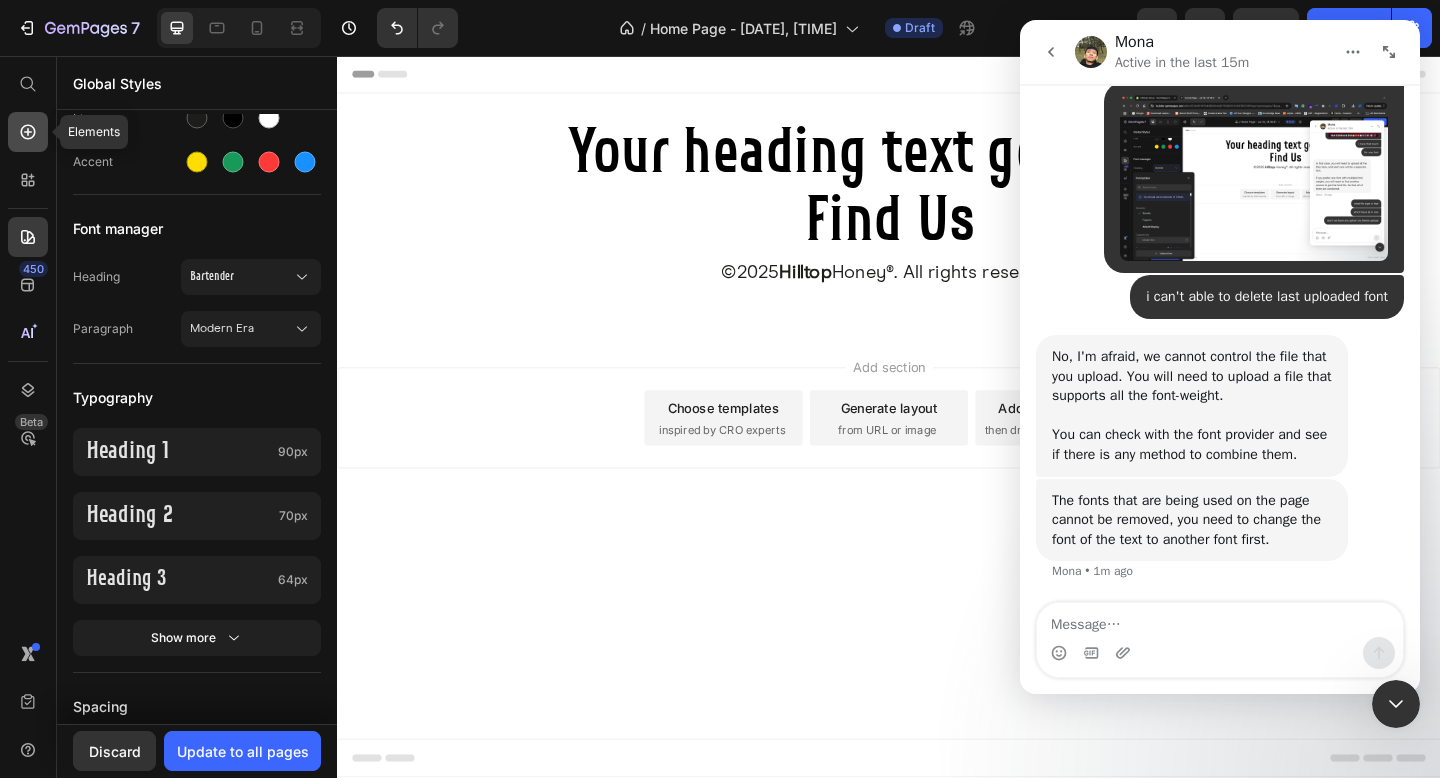 click 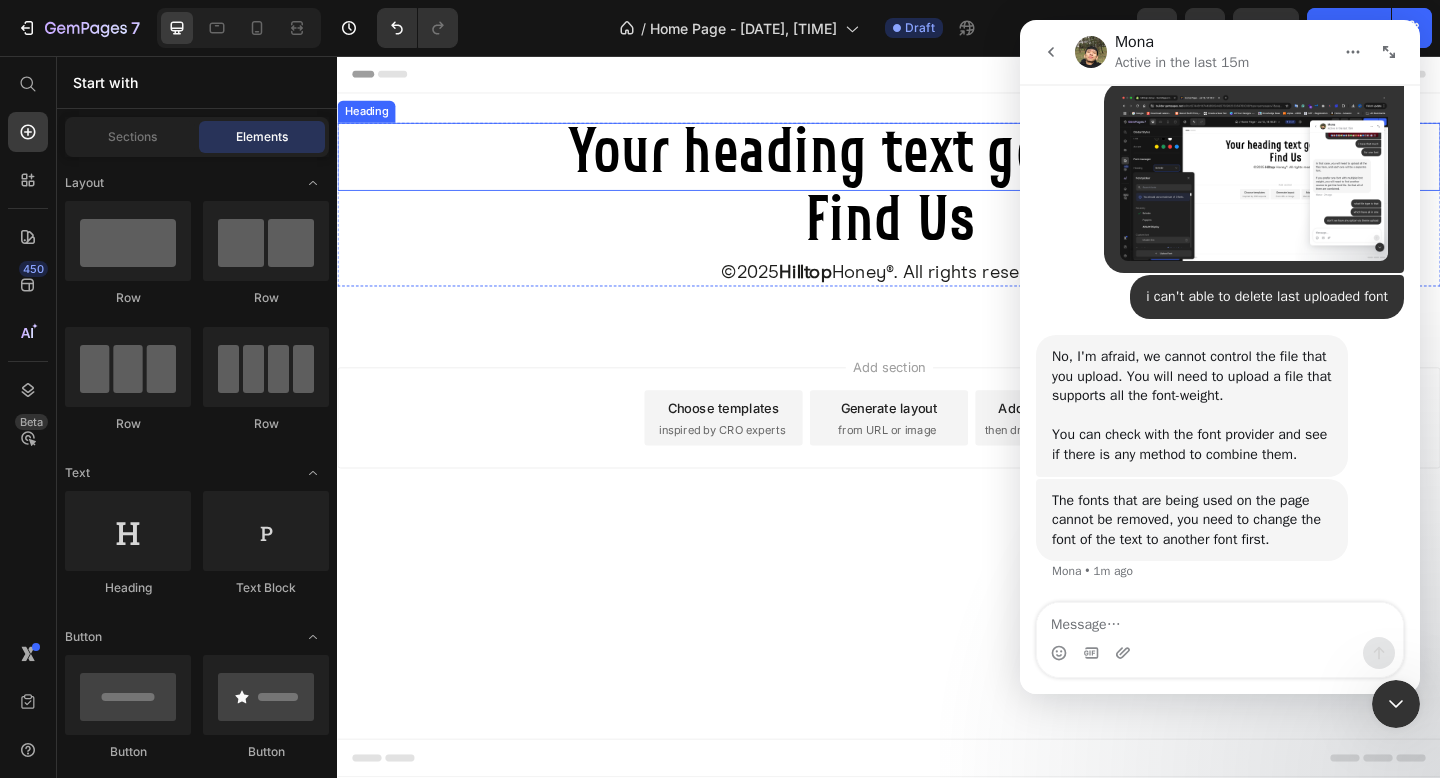 click on "Your heading text goes here" at bounding box center (937, 166) 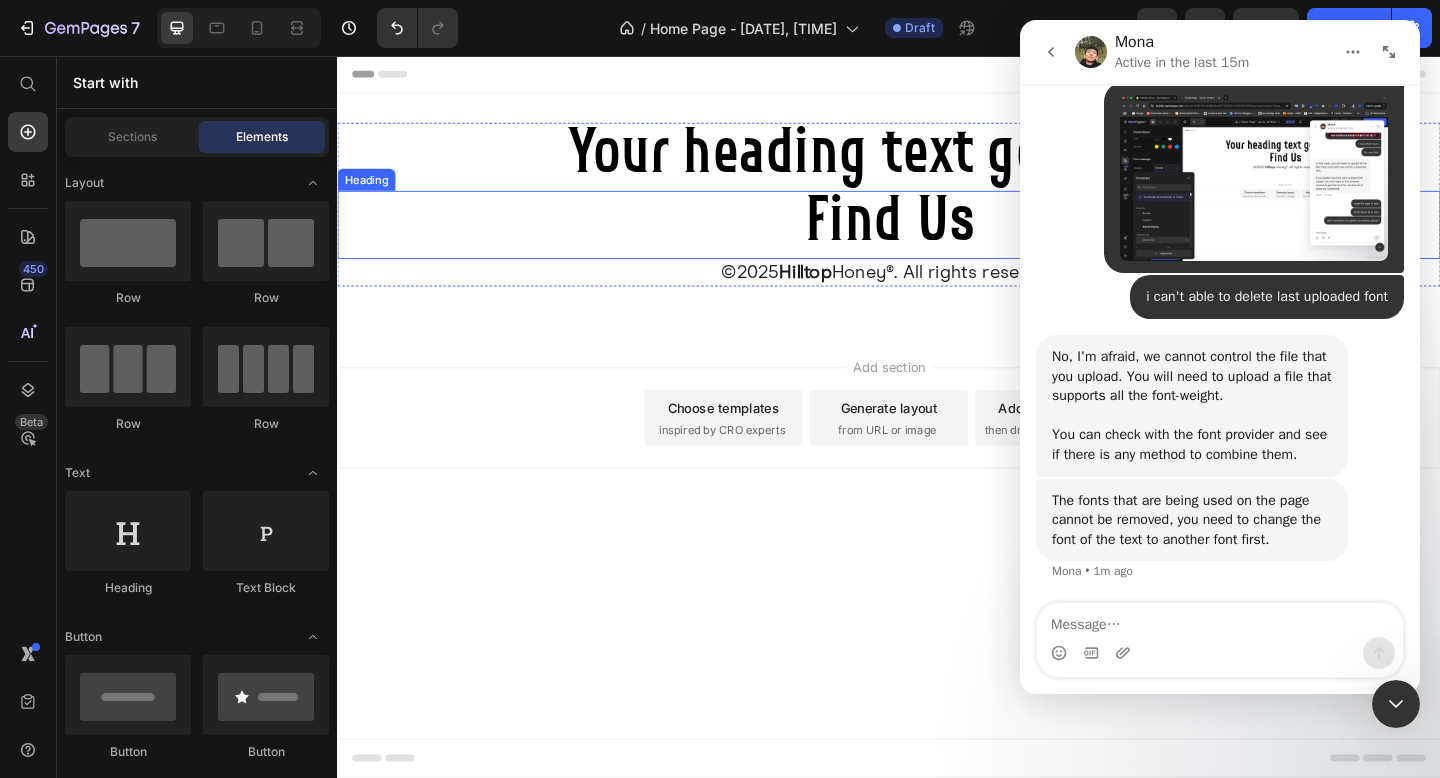 click on "Find Us" at bounding box center [937, 240] 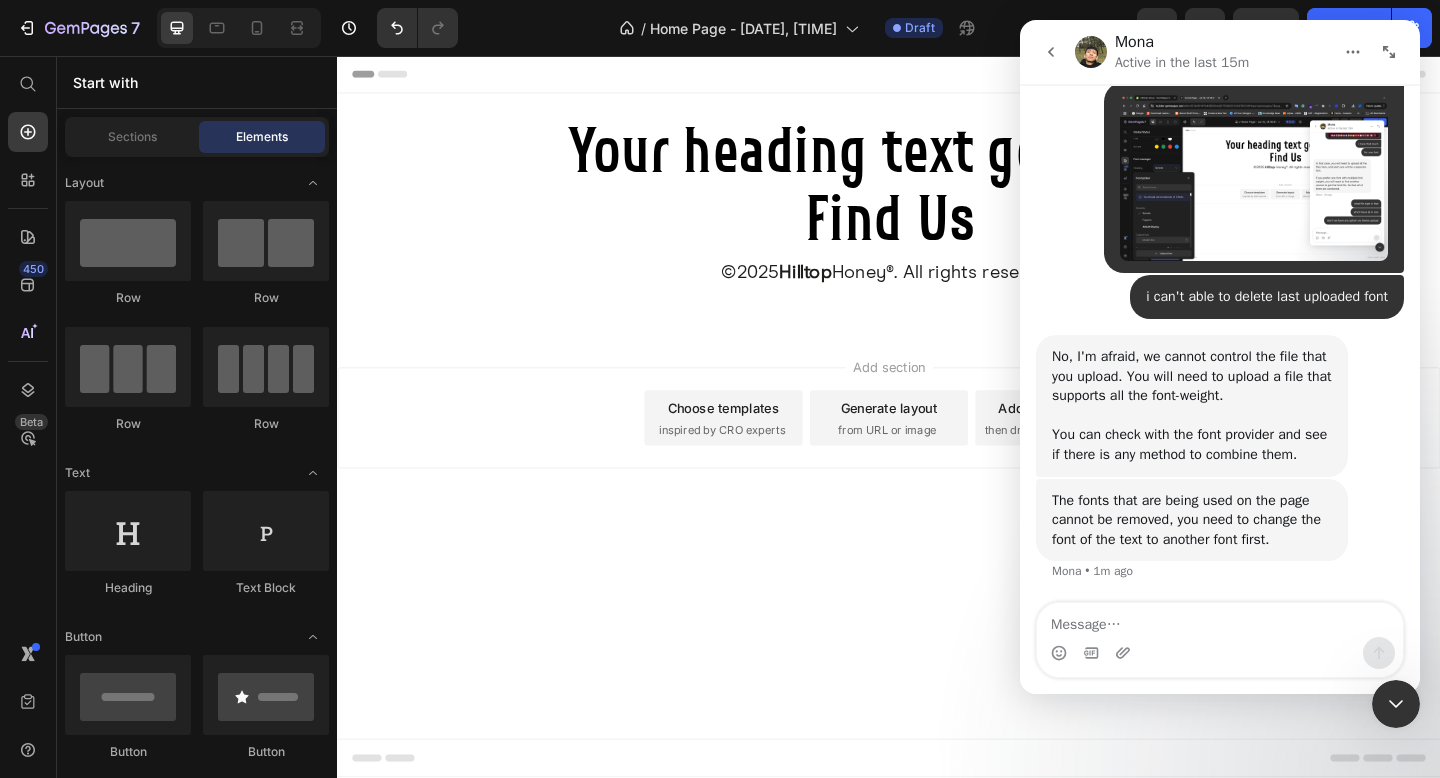 click 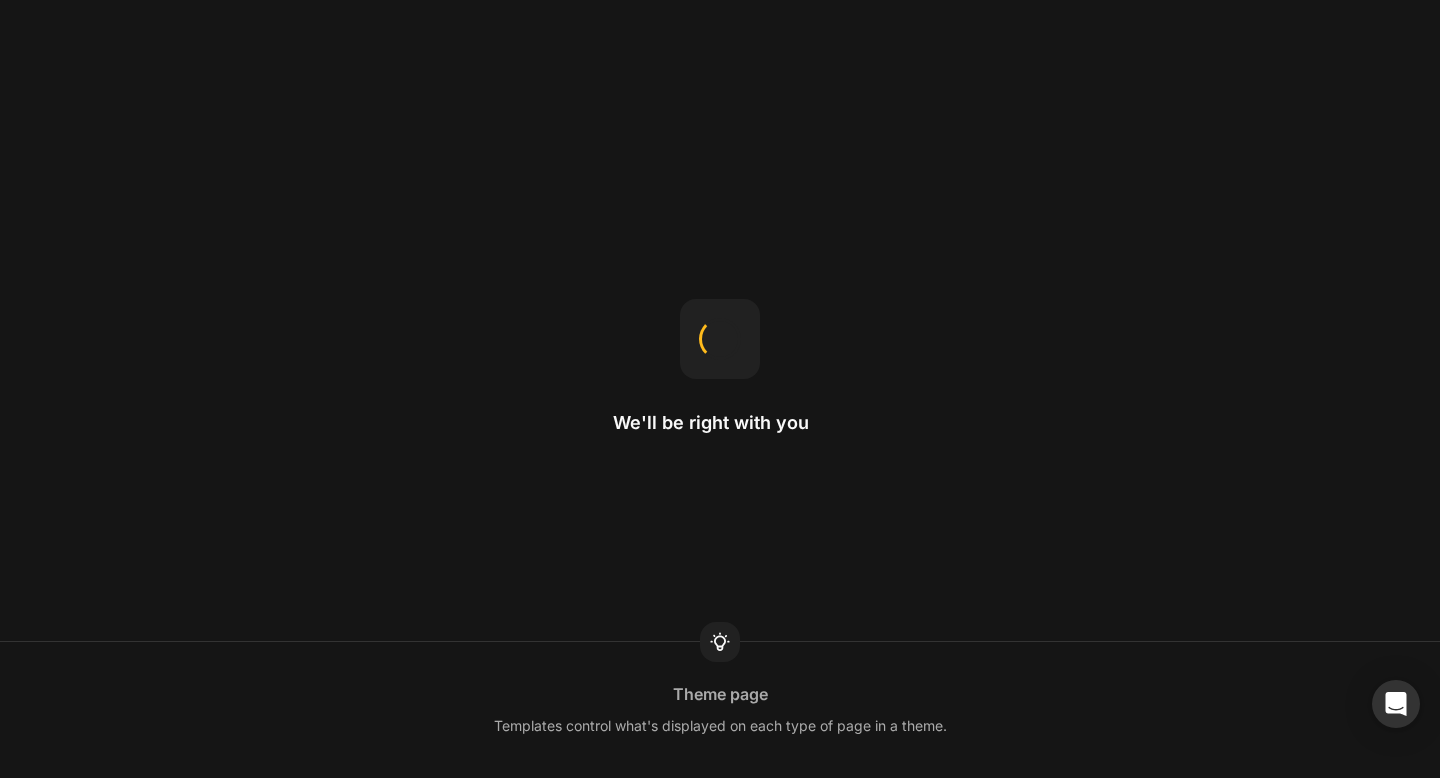 scroll, scrollTop: 0, scrollLeft: 0, axis: both 